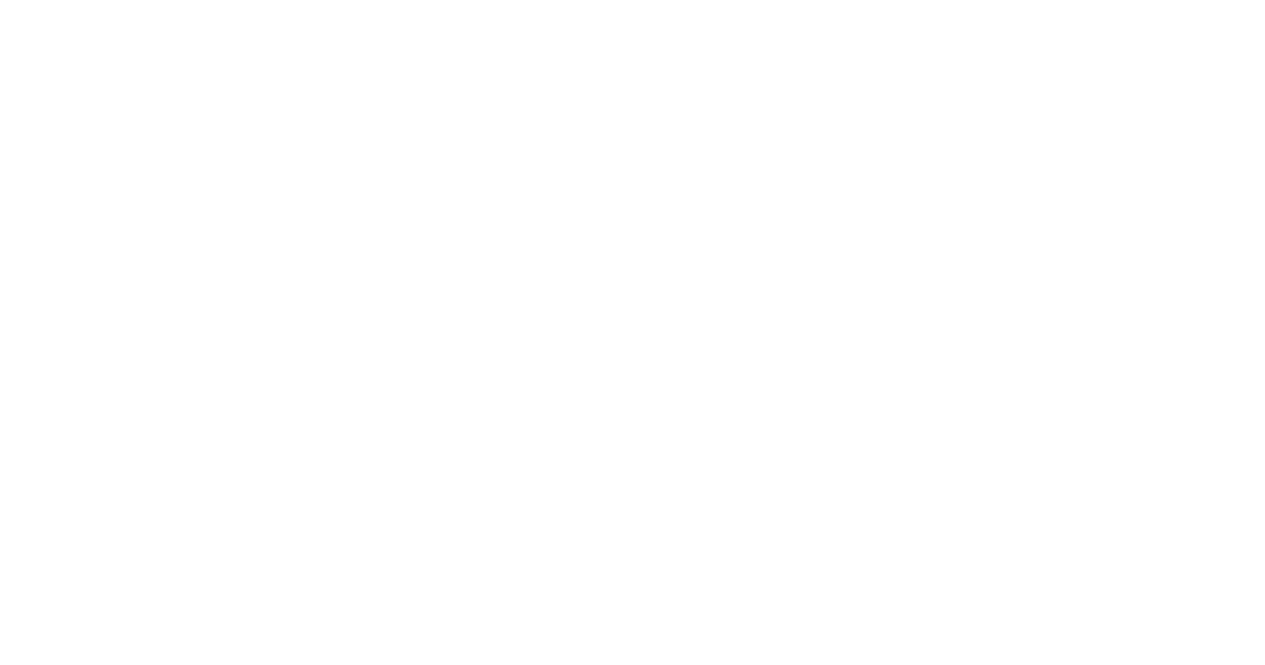 scroll, scrollTop: 0, scrollLeft: 0, axis: both 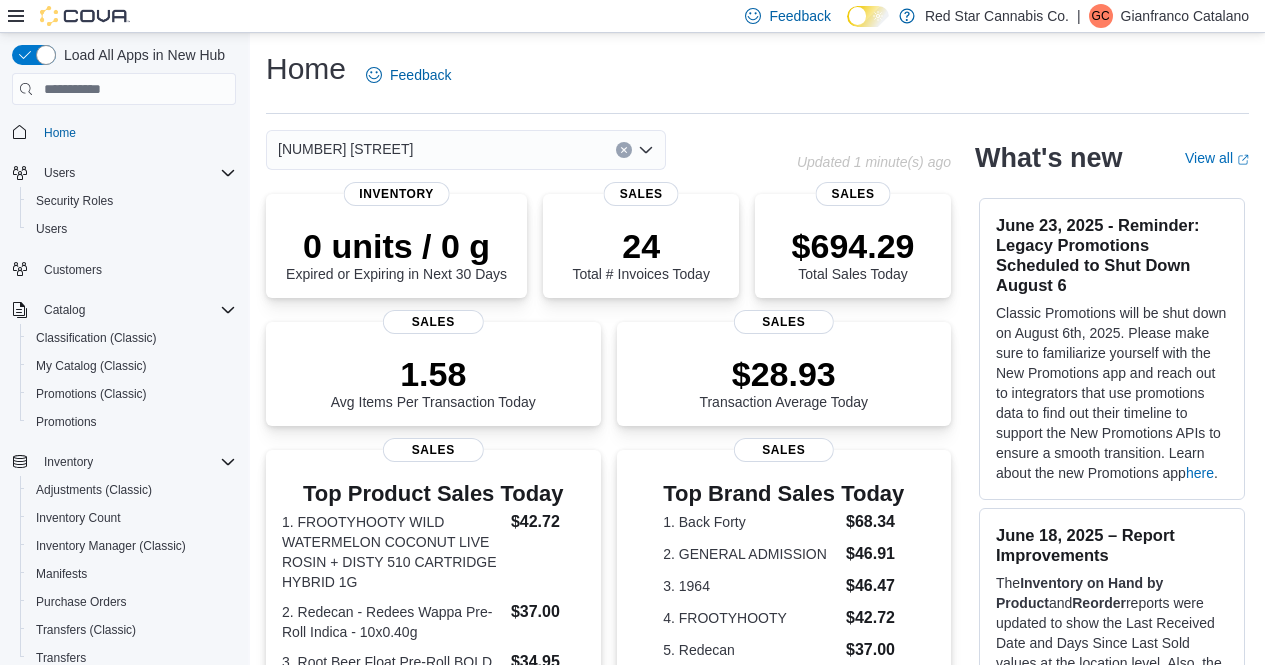 click 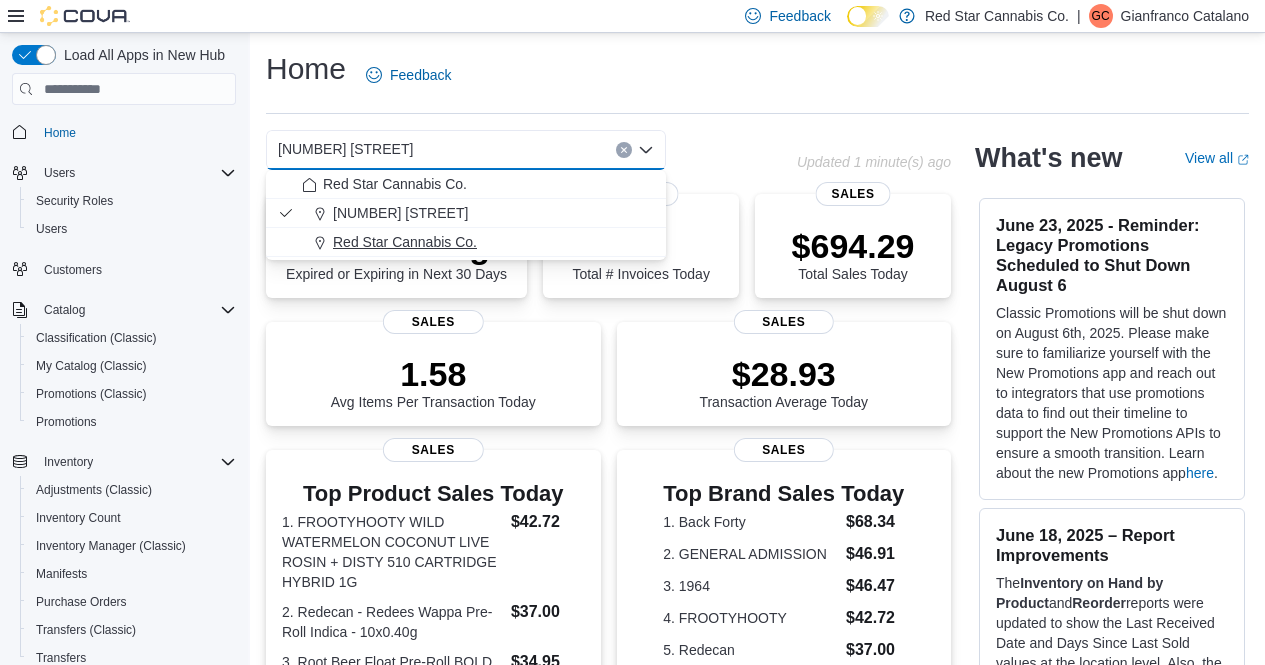 click on "Red Star Cannabis Co." at bounding box center [405, 242] 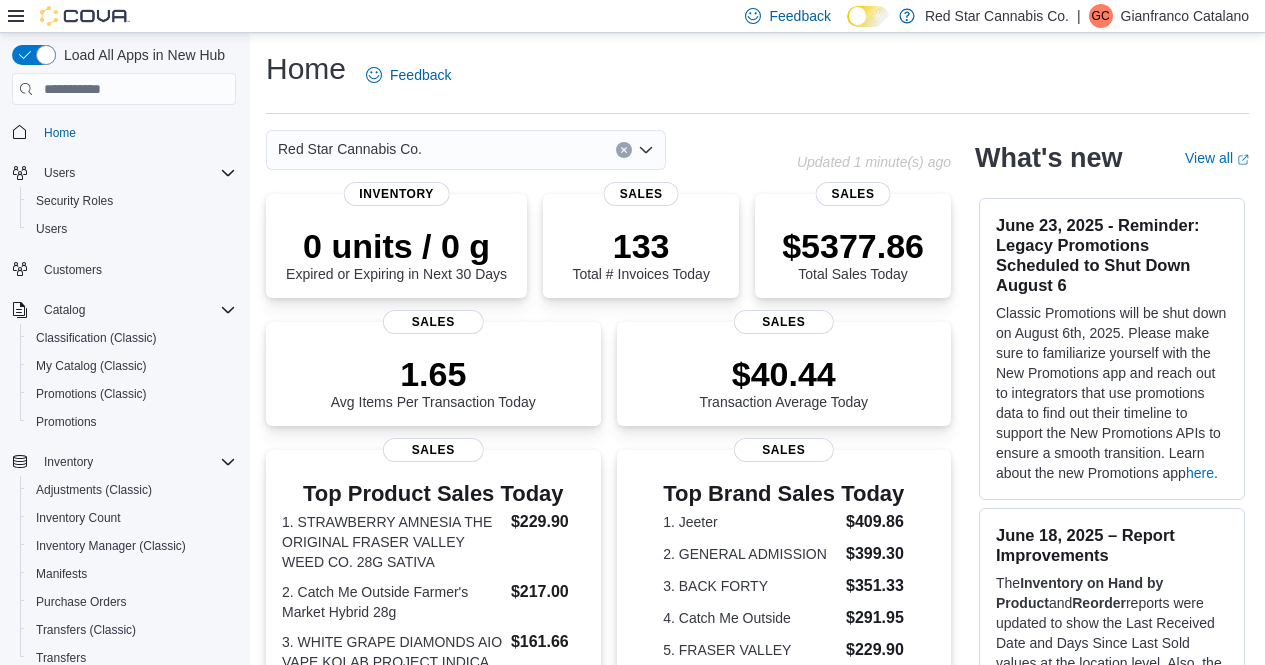 click 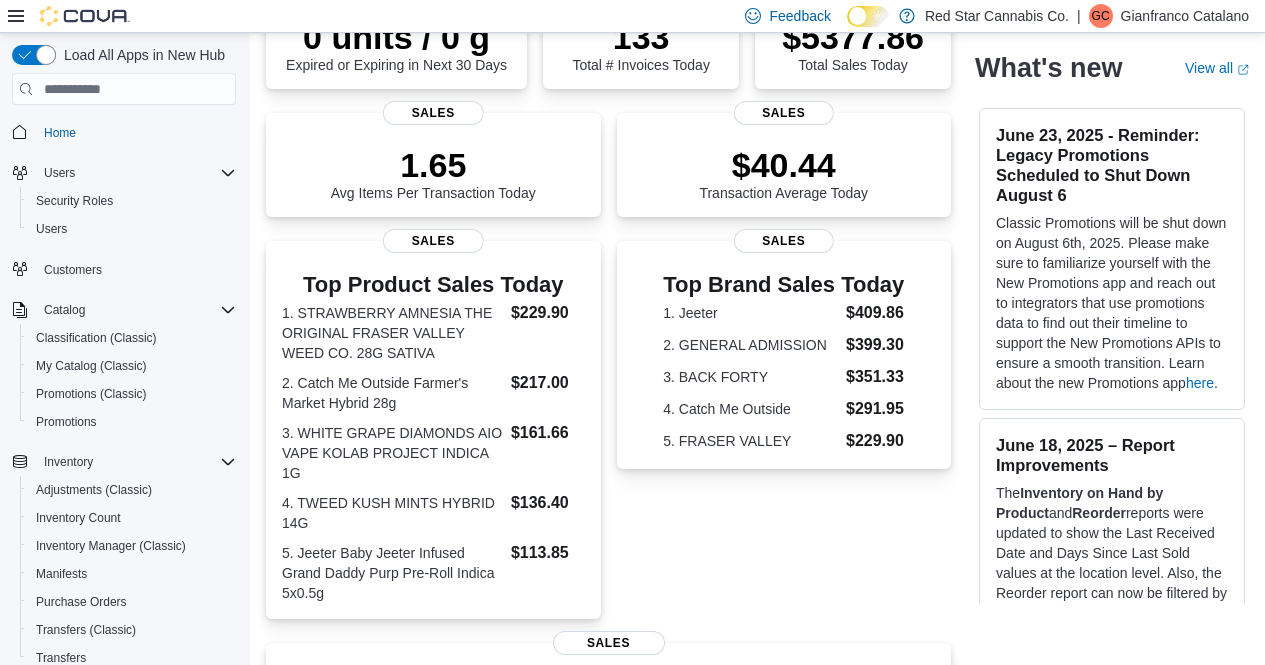 scroll, scrollTop: 0, scrollLeft: 0, axis: both 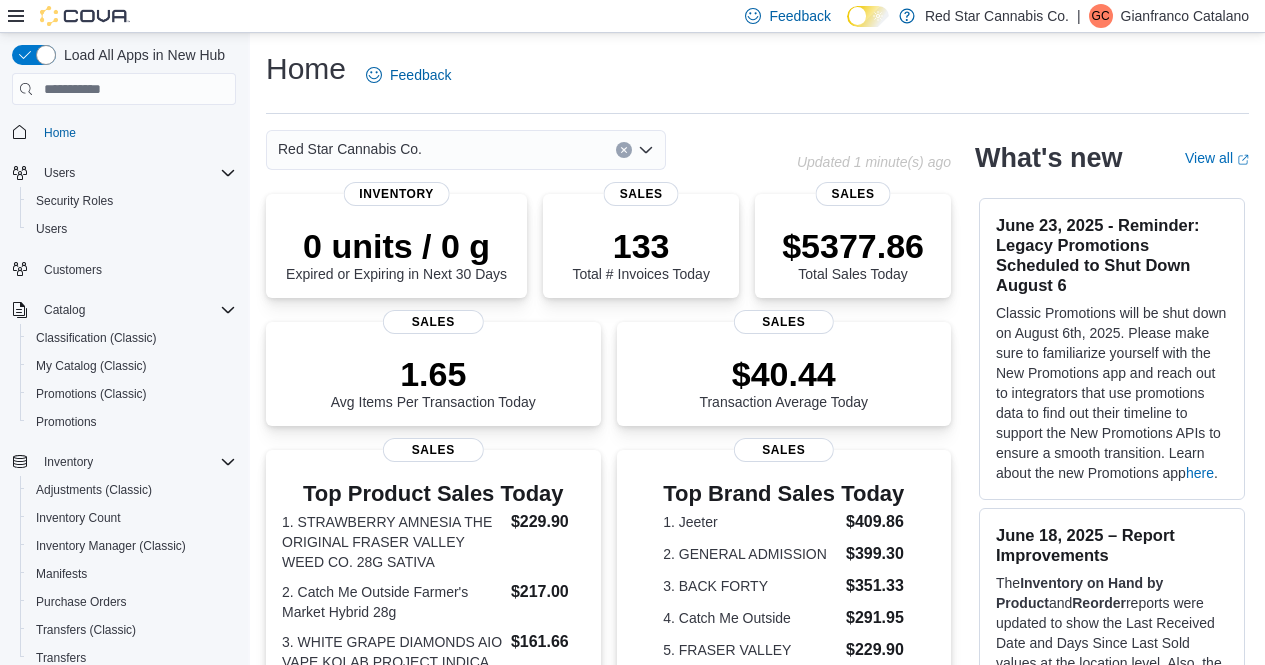 click 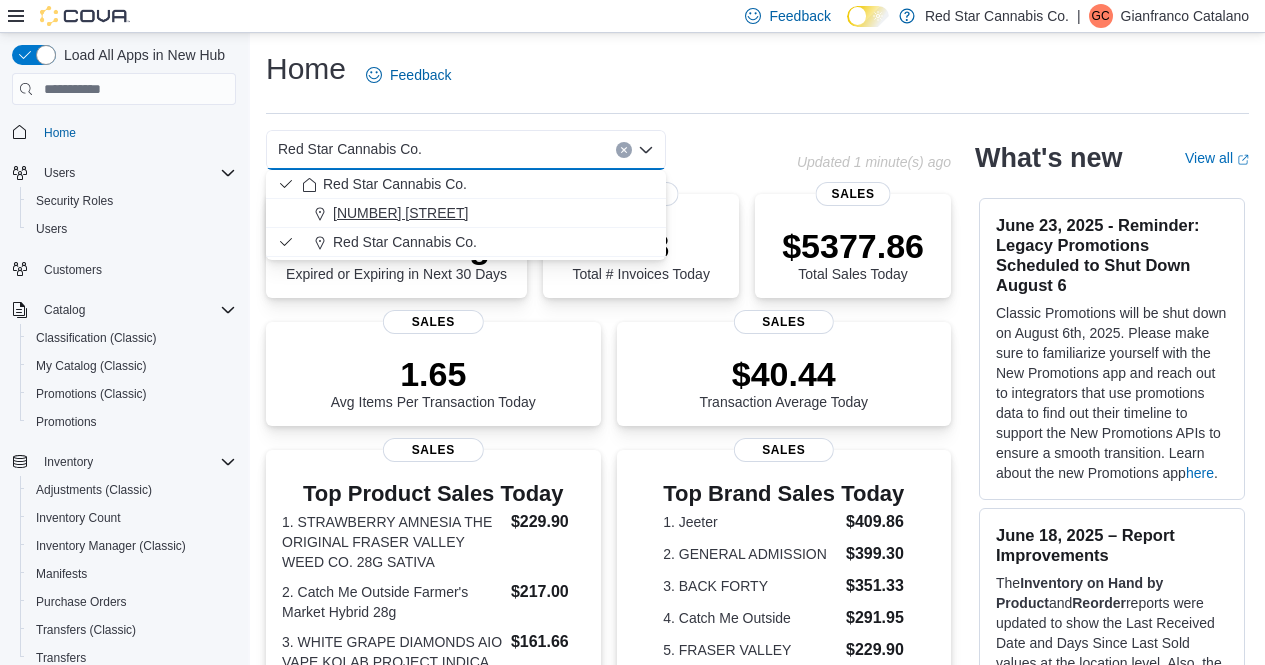 click on "[NUMBER] [STREET]" at bounding box center (478, 213) 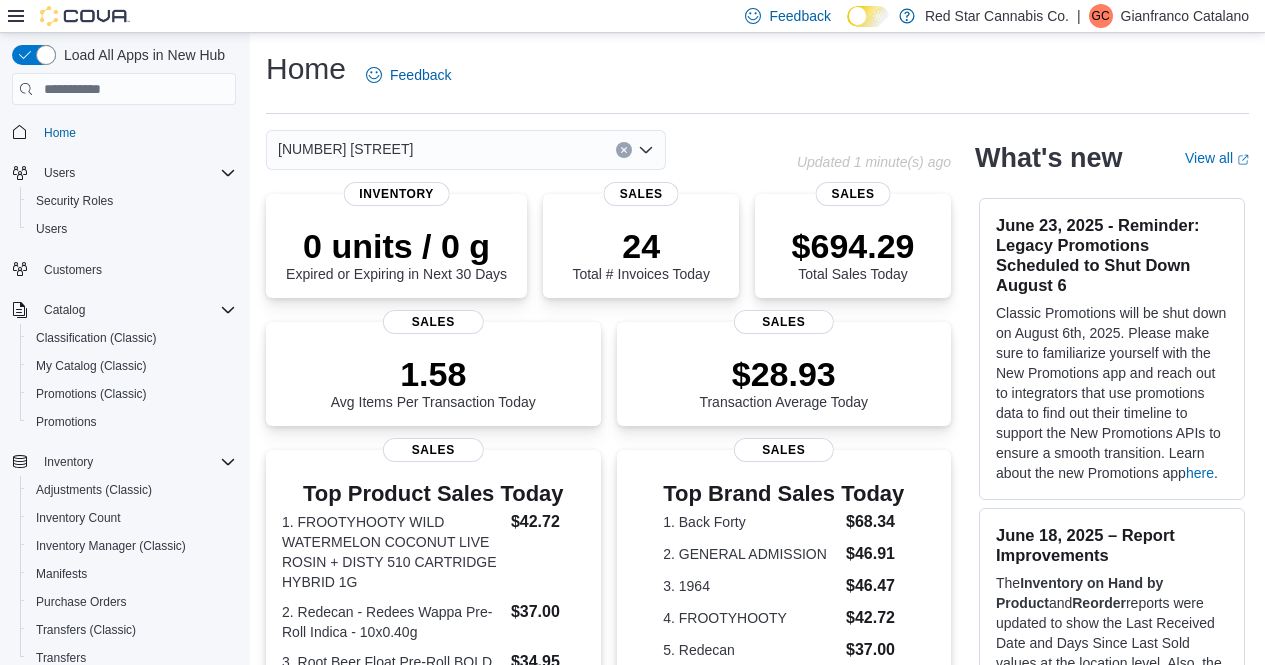 click 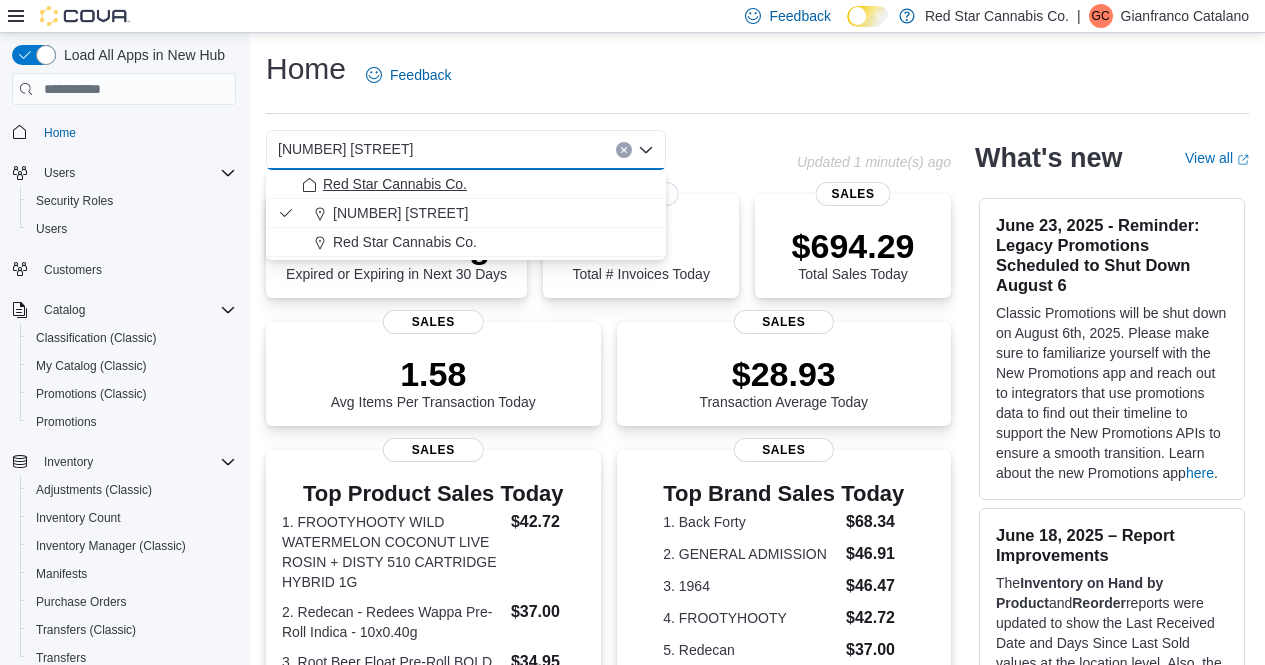 click on "Red Star Cannabis Co." at bounding box center [395, 184] 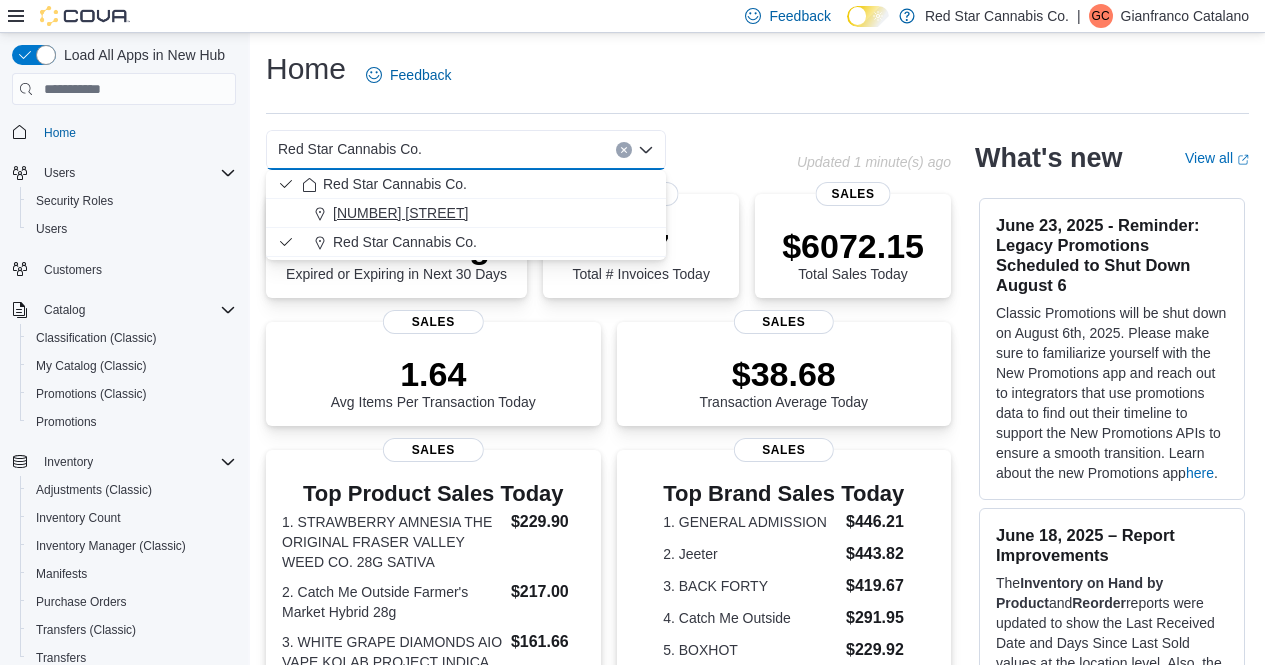 click on "[NUMBER] [STREET]" at bounding box center (400, 213) 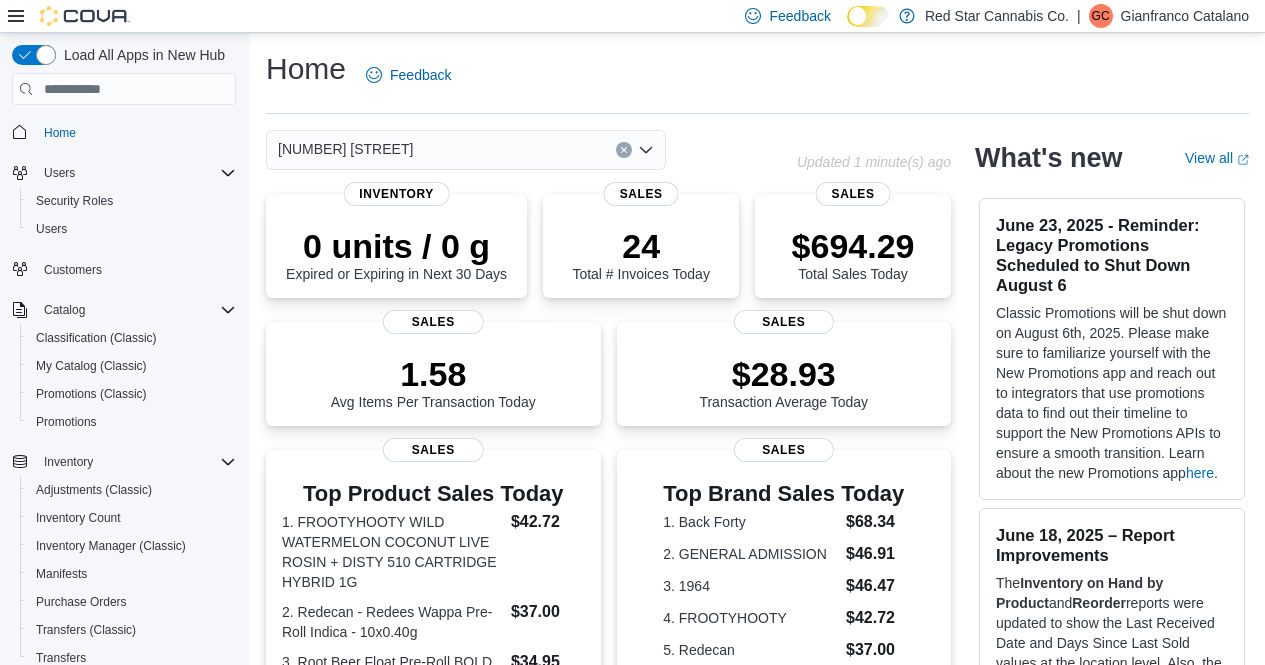click 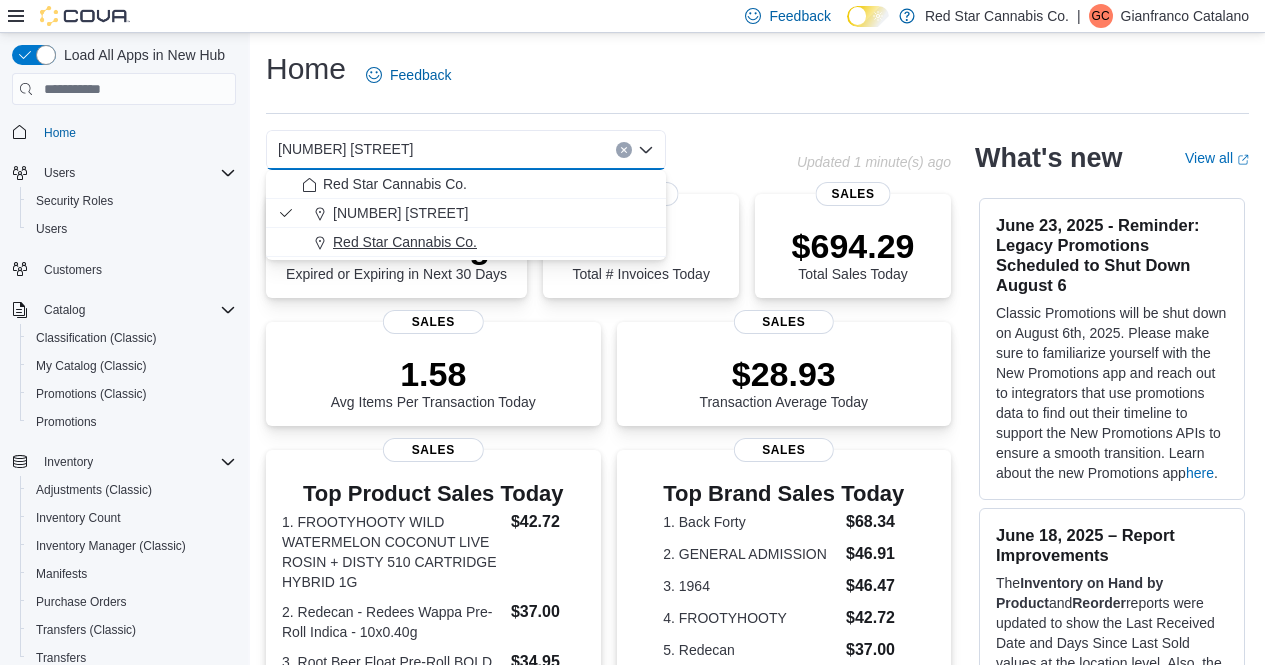 click on "Red Star Cannabis Co." at bounding box center (405, 242) 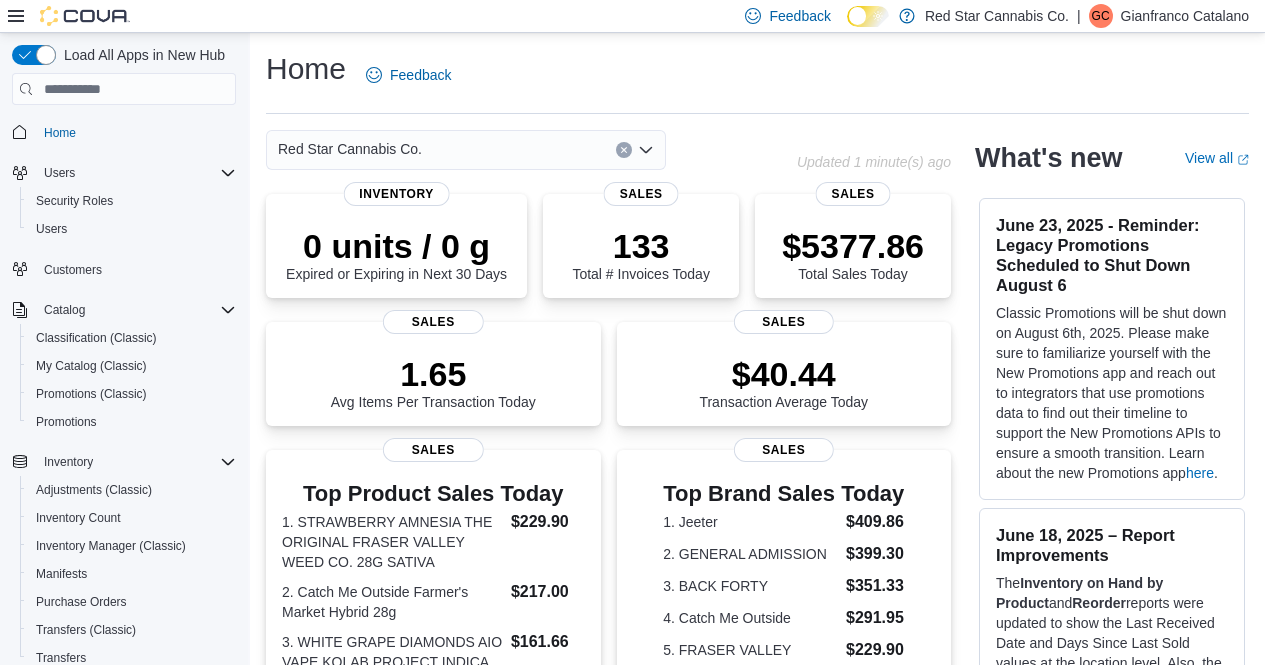 click 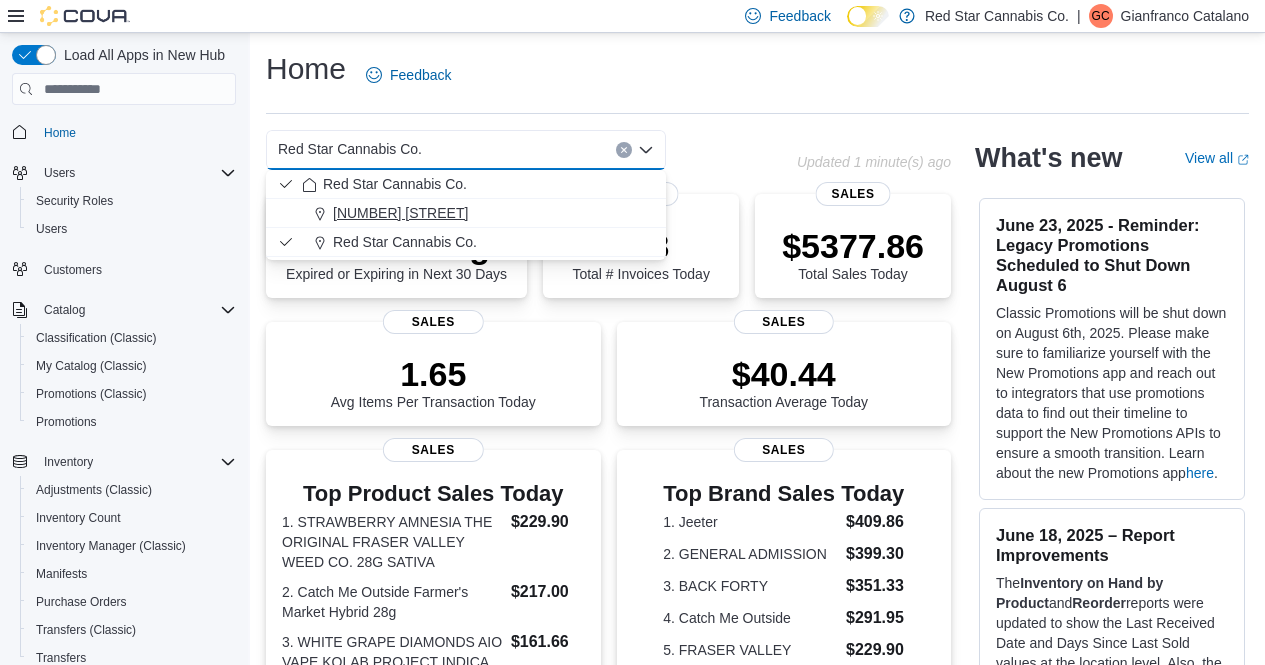 click on "[NUMBER] [STREET]" at bounding box center [400, 213] 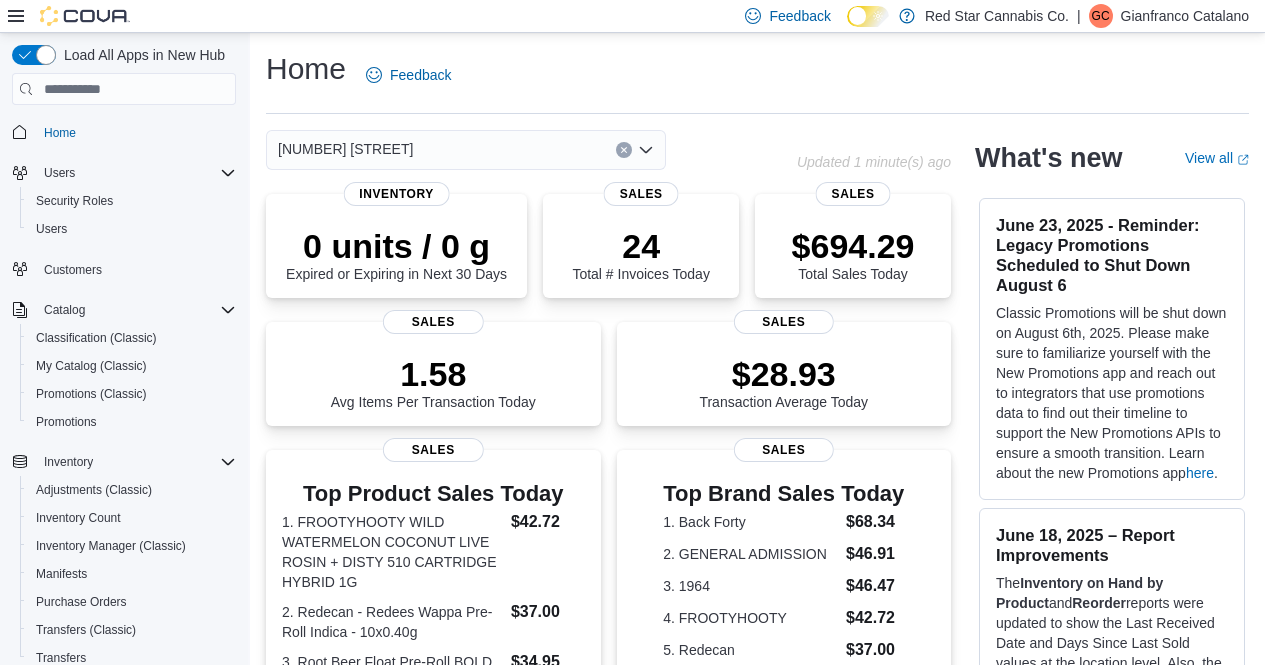 click on "Home Feedback" at bounding box center [757, 75] 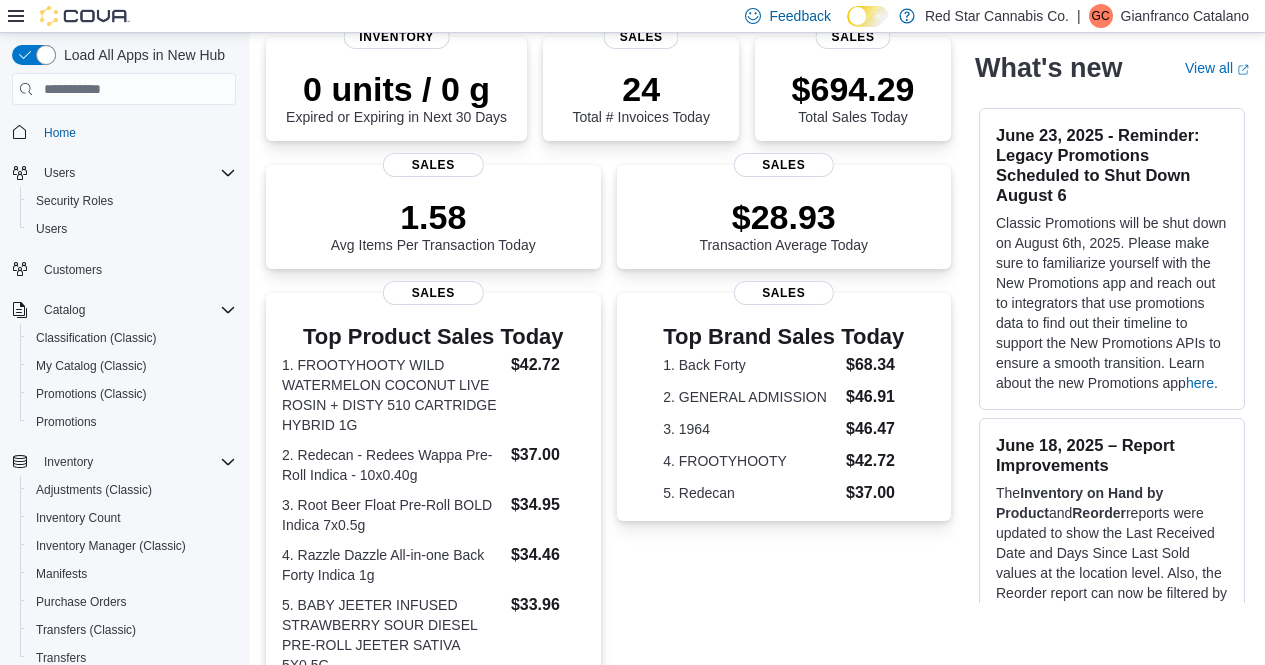 scroll, scrollTop: 196, scrollLeft: 0, axis: vertical 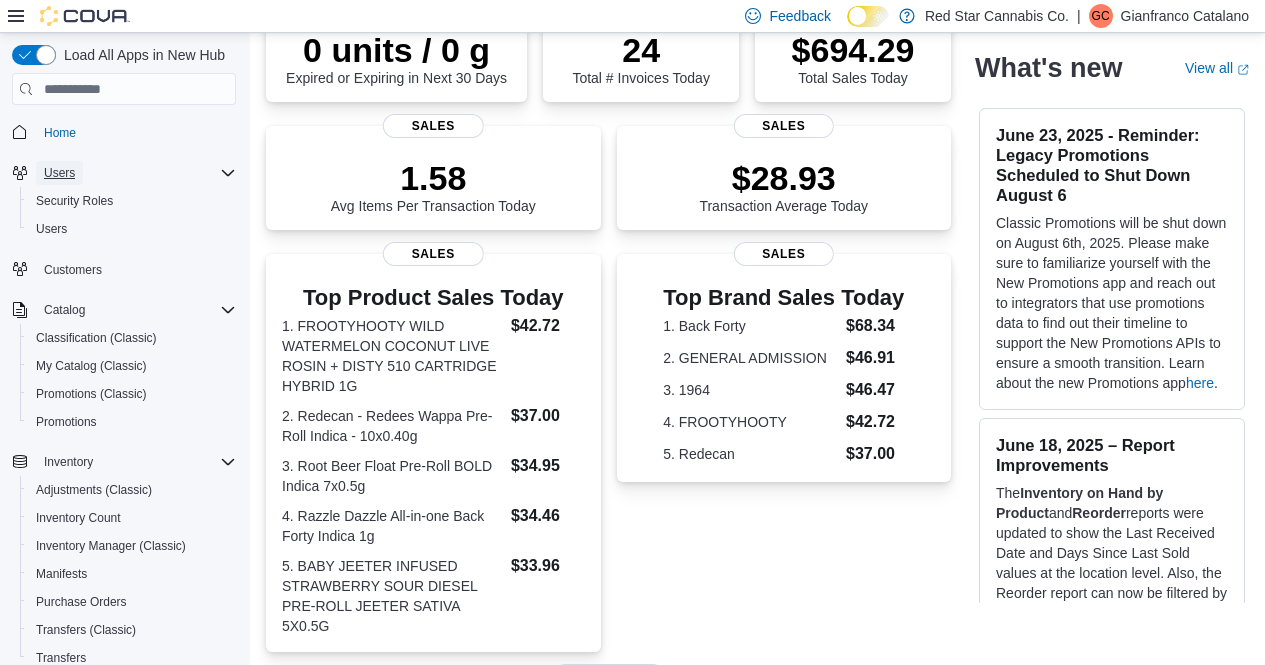 click on "Users" at bounding box center [59, 173] 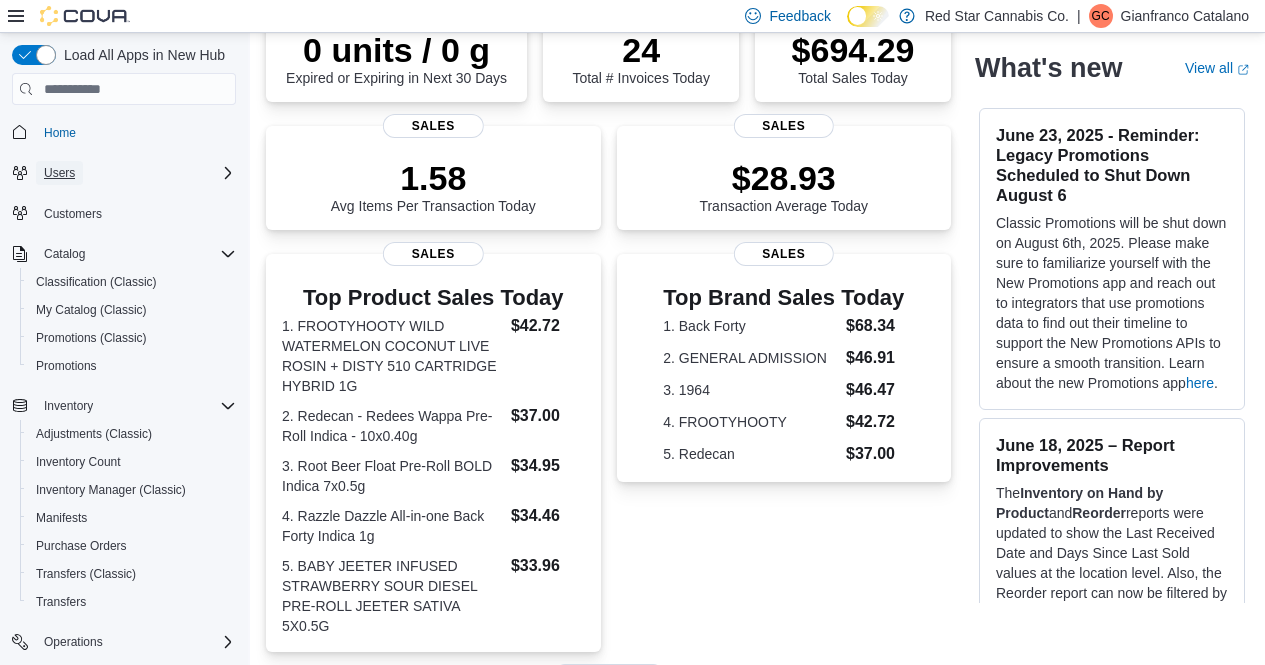 click on "Users" at bounding box center [59, 173] 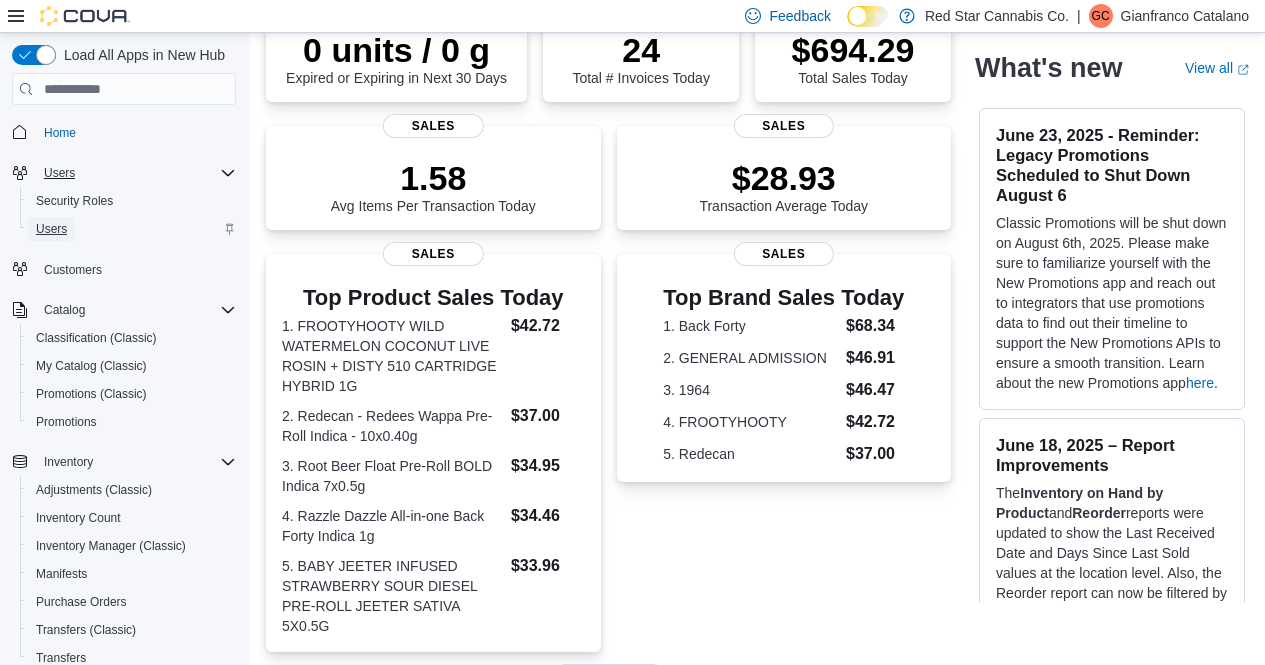 click on "Users" at bounding box center [51, 229] 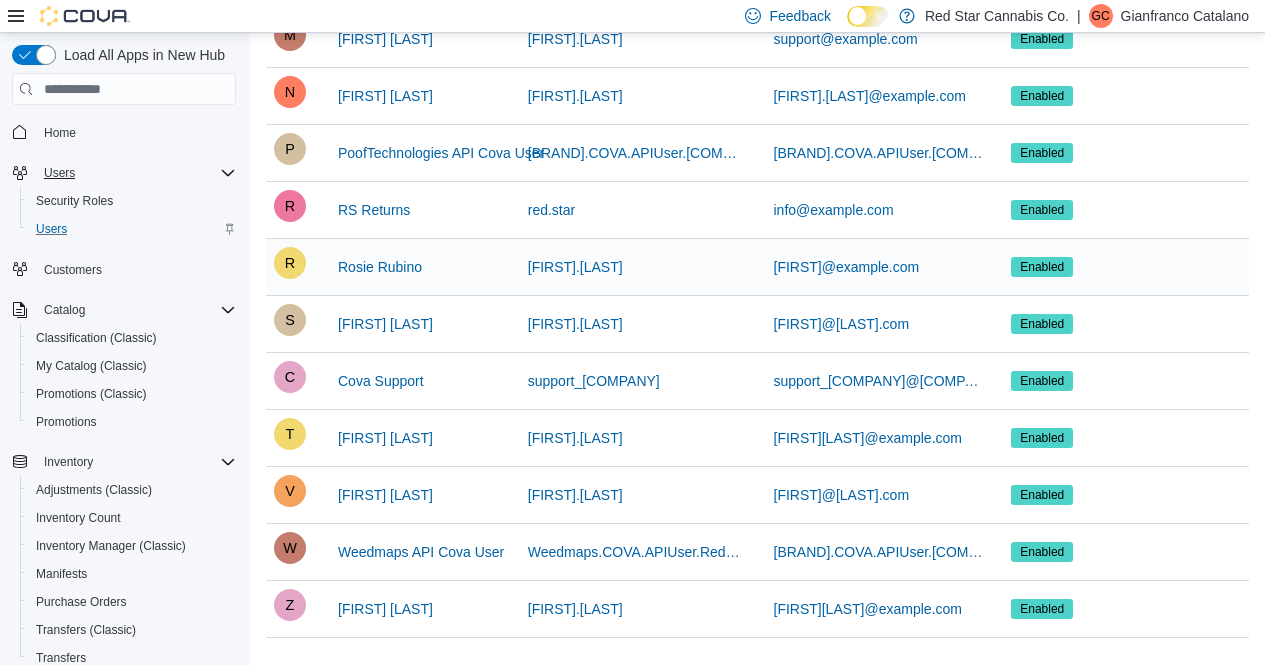 scroll, scrollTop: 611, scrollLeft: 0, axis: vertical 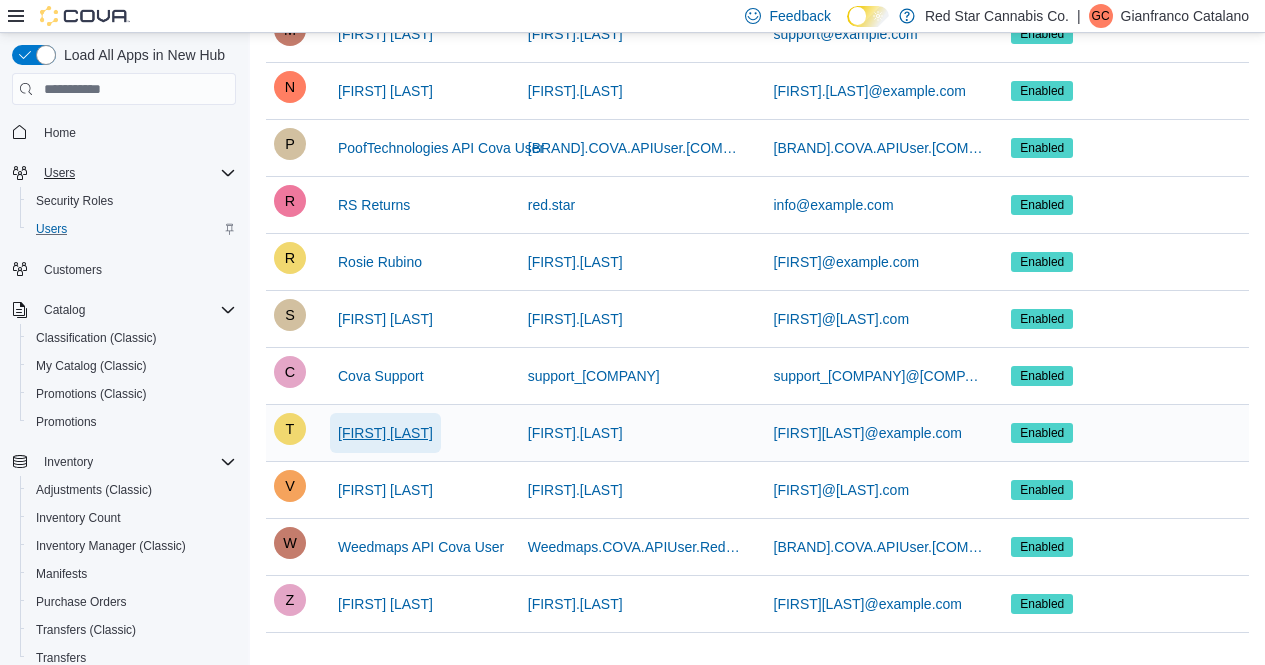 click on "[FIRST] [LAST]" at bounding box center [385, 433] 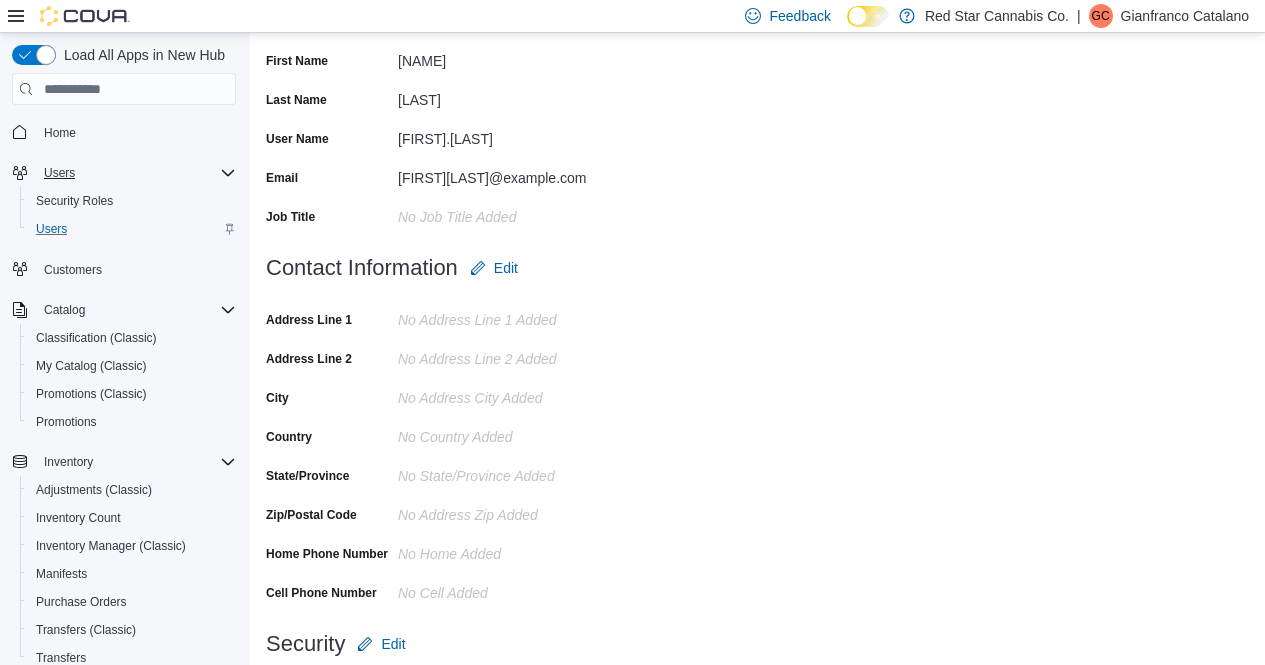 scroll, scrollTop: 0, scrollLeft: 0, axis: both 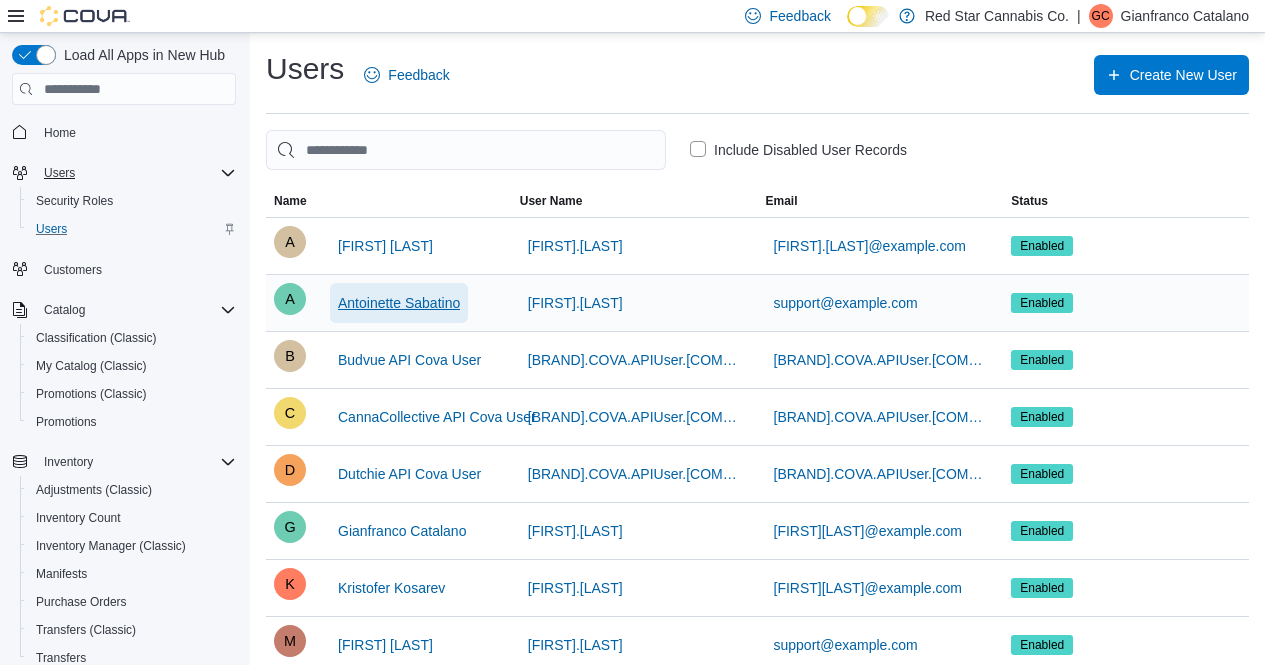 click on "Antoinette Sabatino" at bounding box center [399, 303] 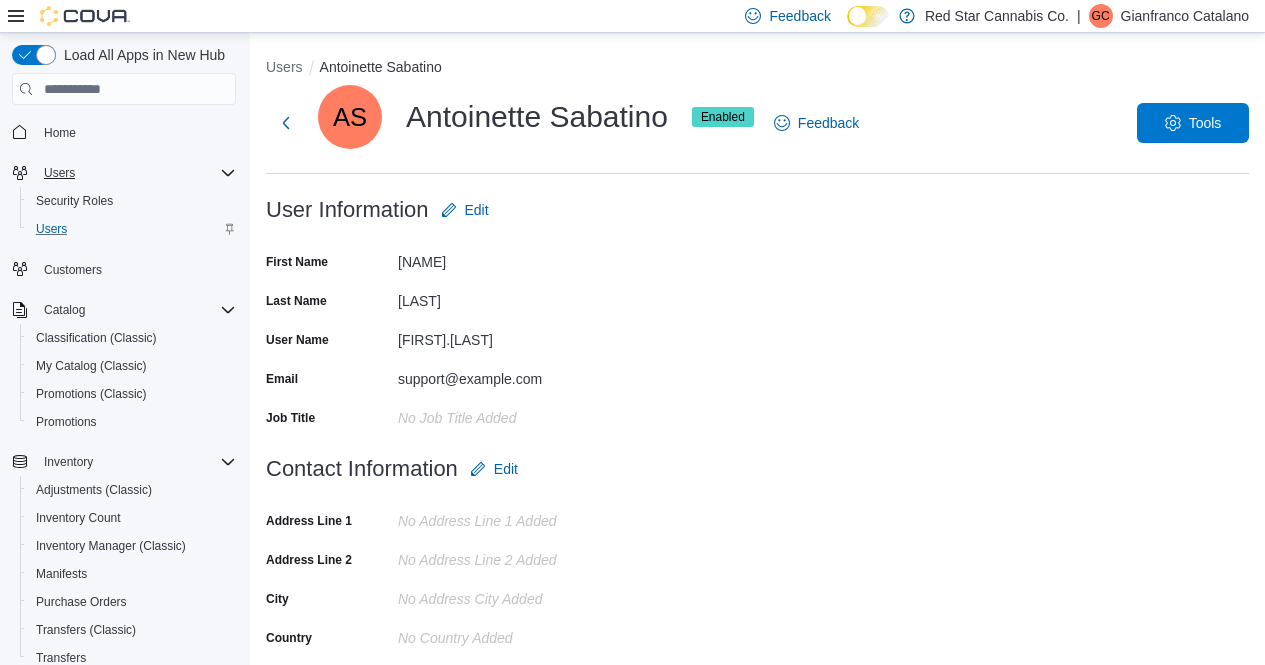 scroll, scrollTop: 296, scrollLeft: 0, axis: vertical 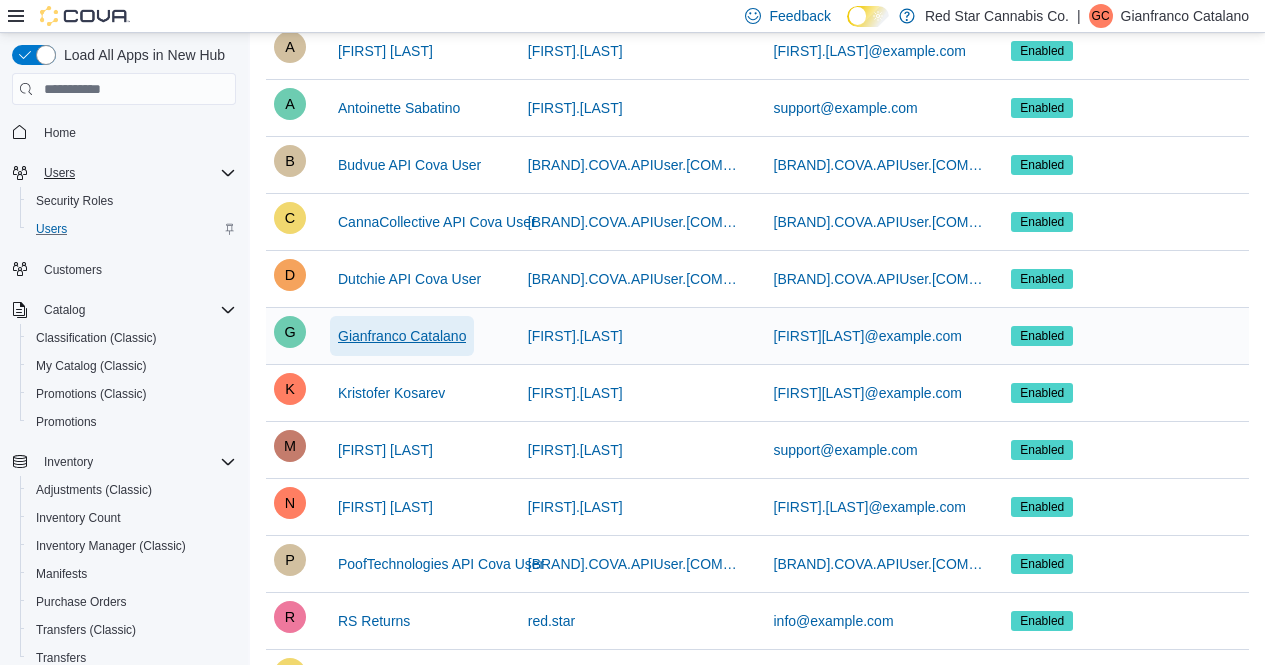 click on "Gianfranco Catalano" at bounding box center [402, 336] 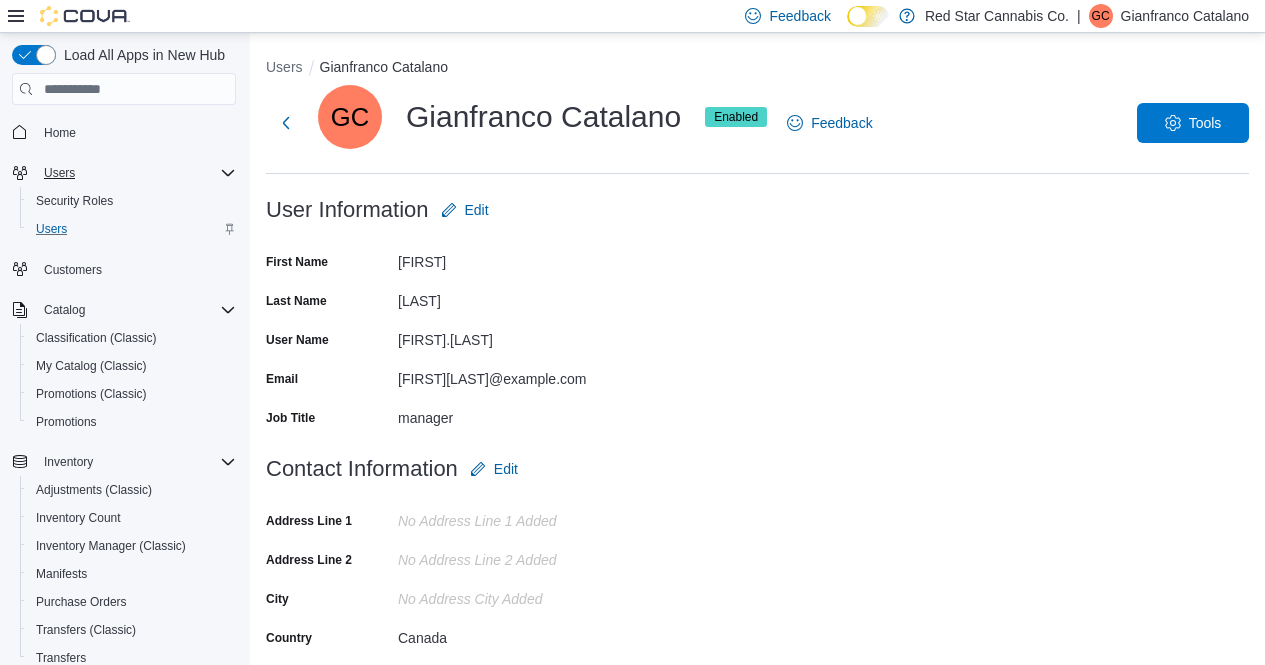 scroll, scrollTop: 296, scrollLeft: 0, axis: vertical 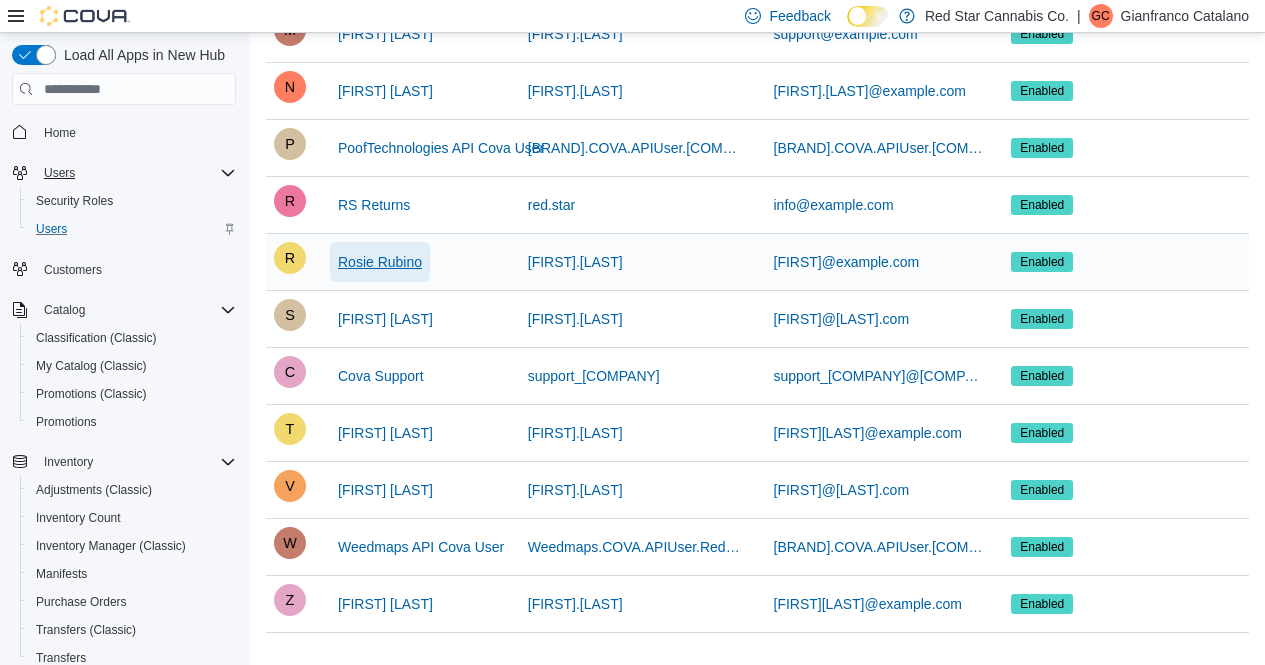 click on "Rosie Rubino" at bounding box center (380, 262) 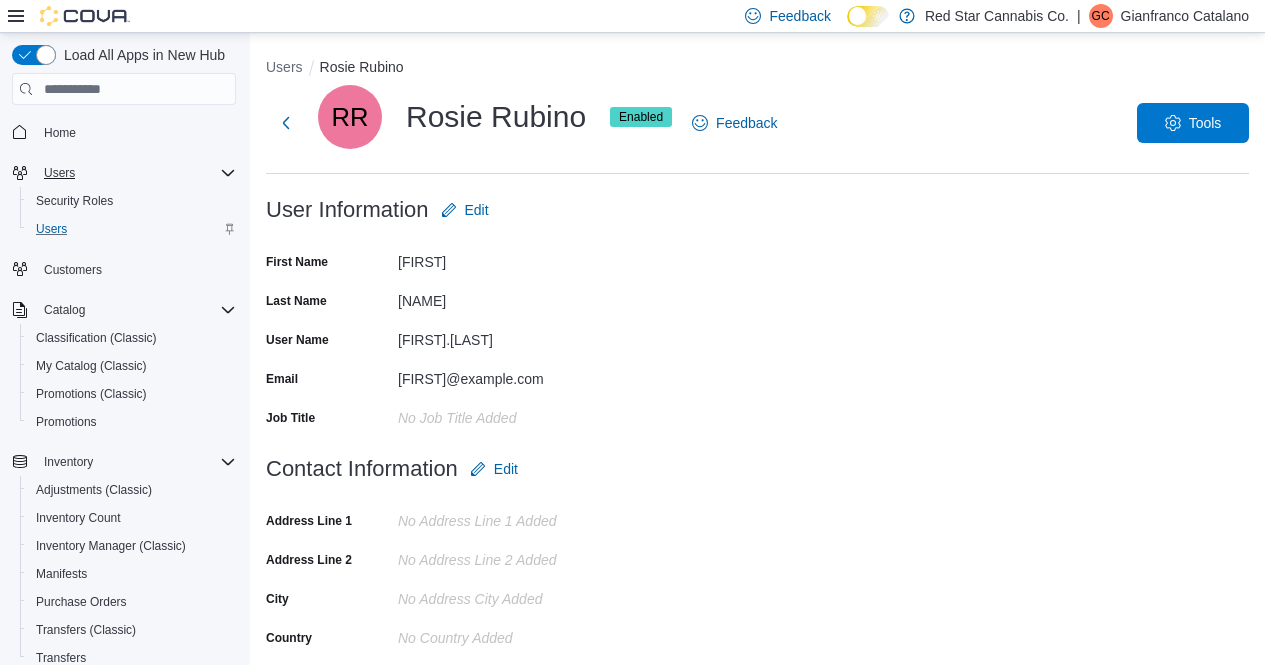 scroll, scrollTop: 296, scrollLeft: 0, axis: vertical 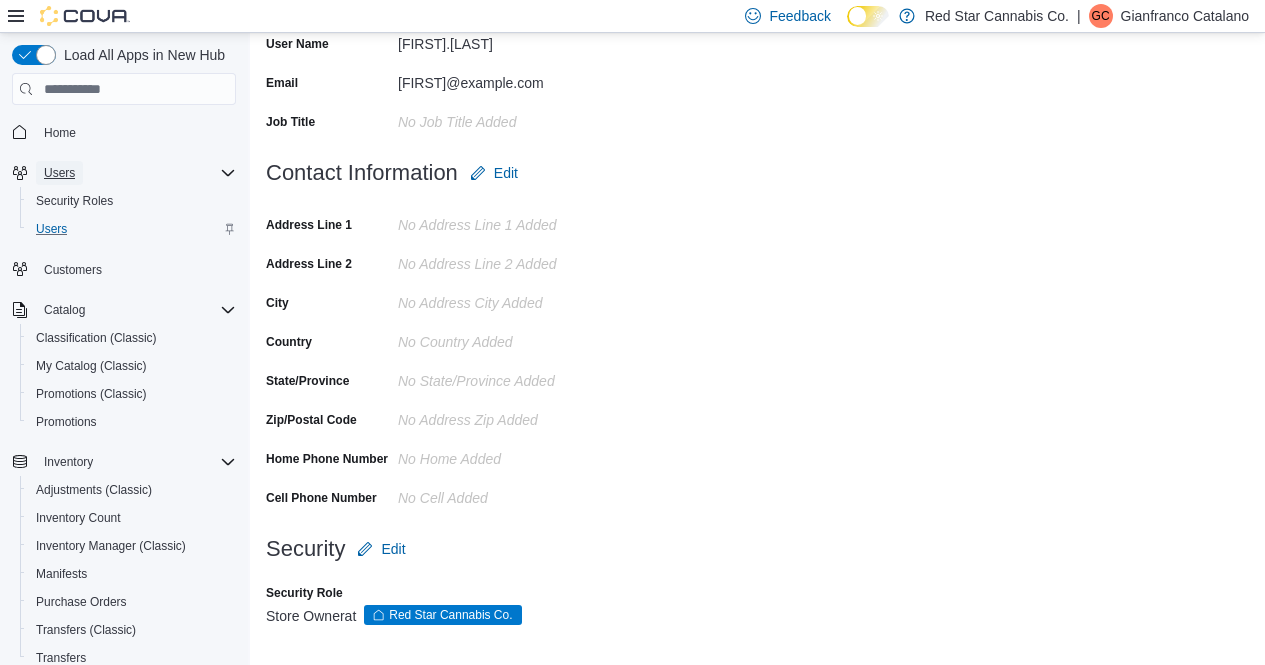 click on "Users" at bounding box center (59, 173) 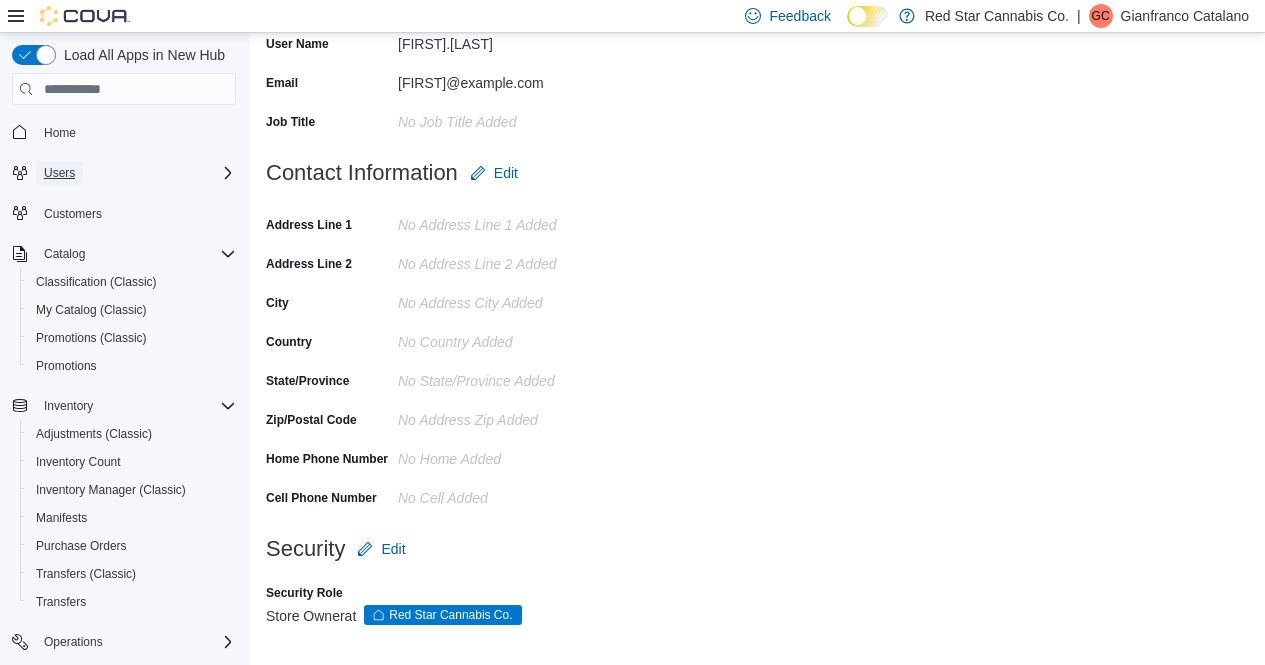 click on "Users" at bounding box center (59, 173) 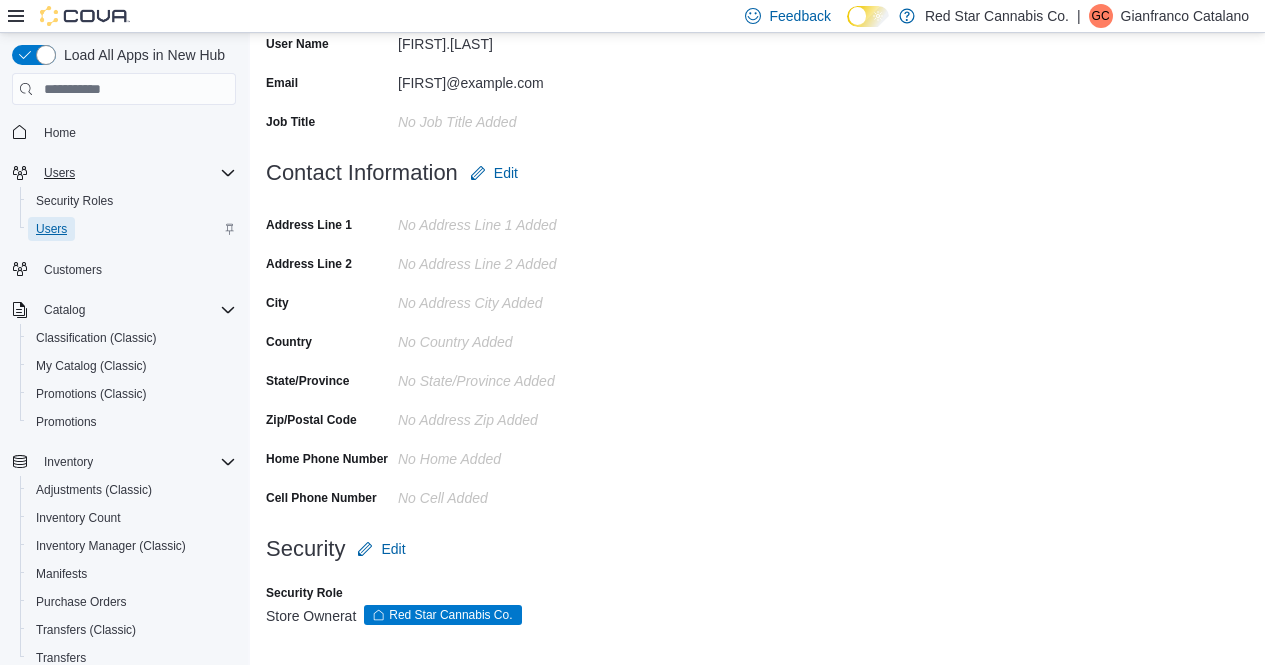 click on "Users" at bounding box center (51, 229) 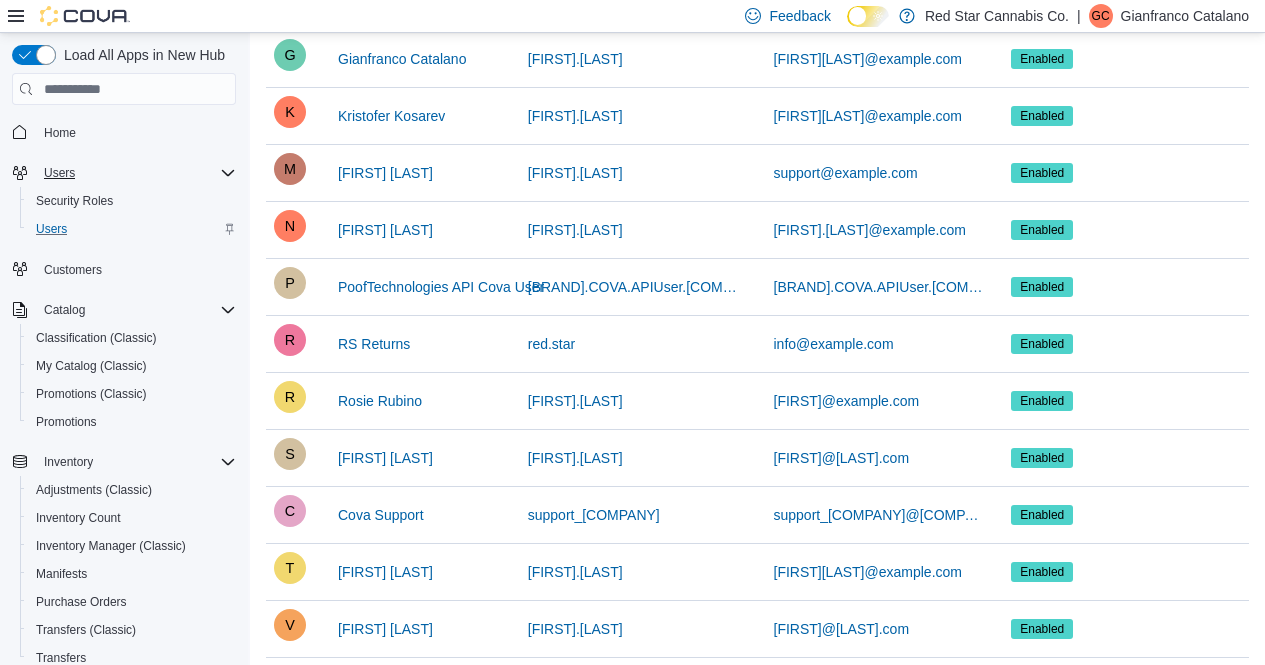 scroll, scrollTop: 611, scrollLeft: 0, axis: vertical 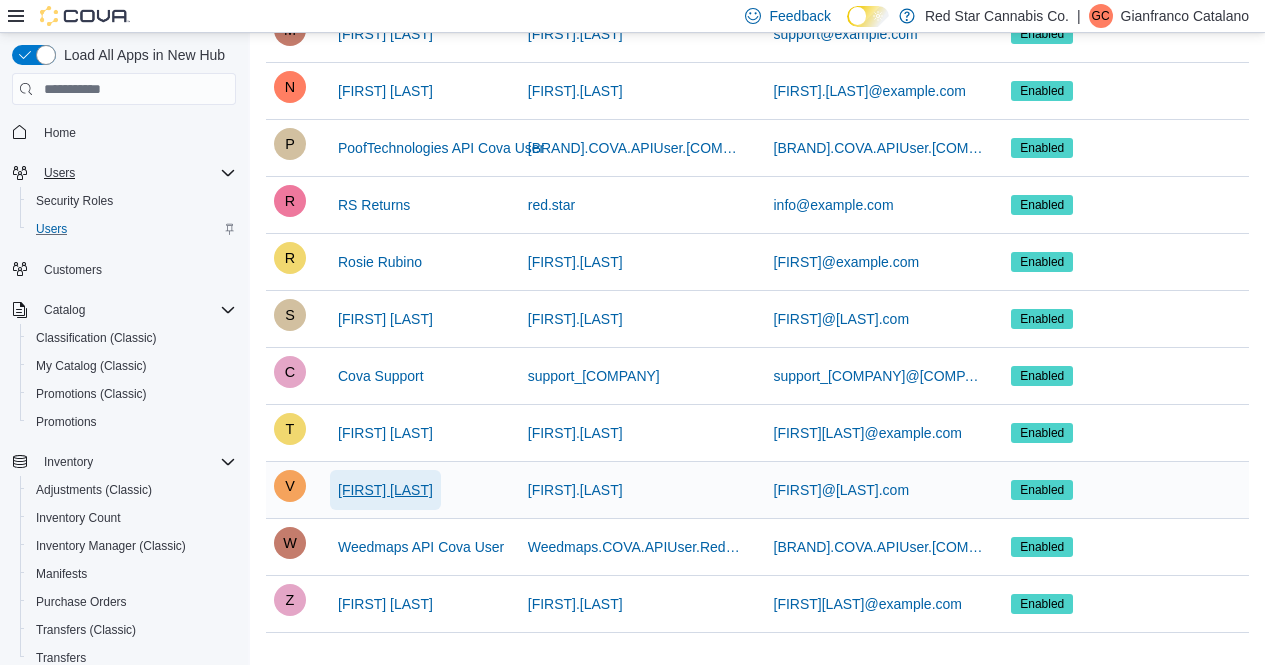 click on "[FIRST] [LAST]" at bounding box center [385, 490] 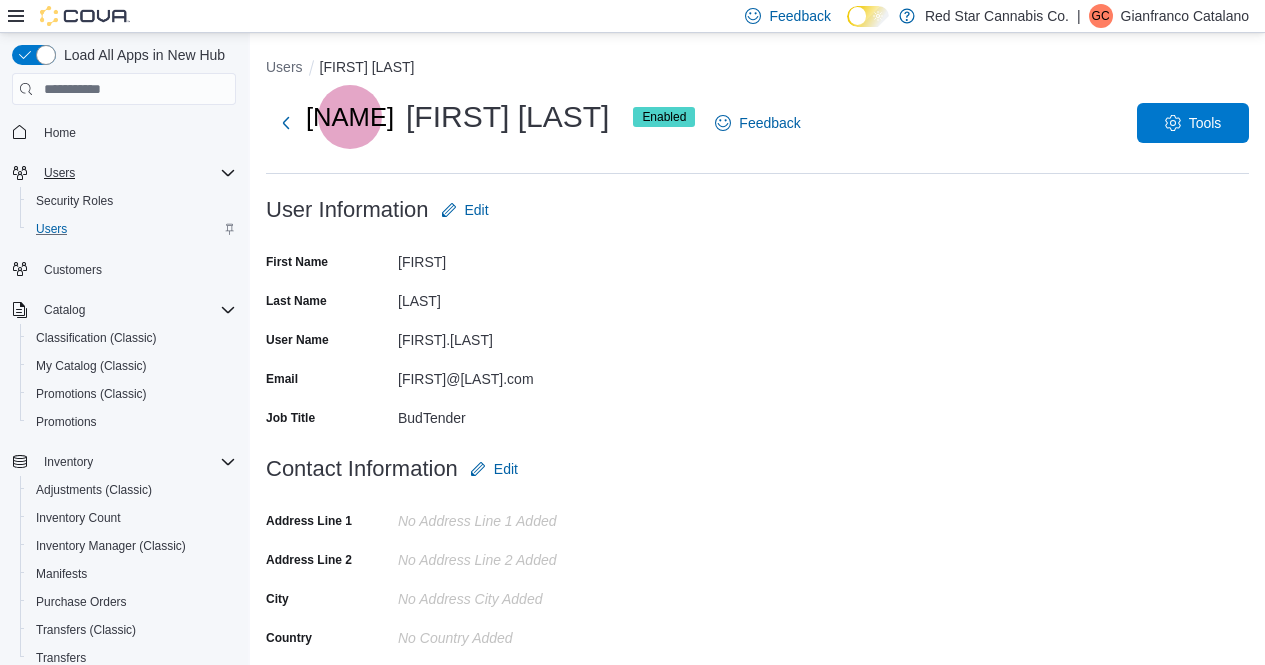 scroll, scrollTop: 296, scrollLeft: 0, axis: vertical 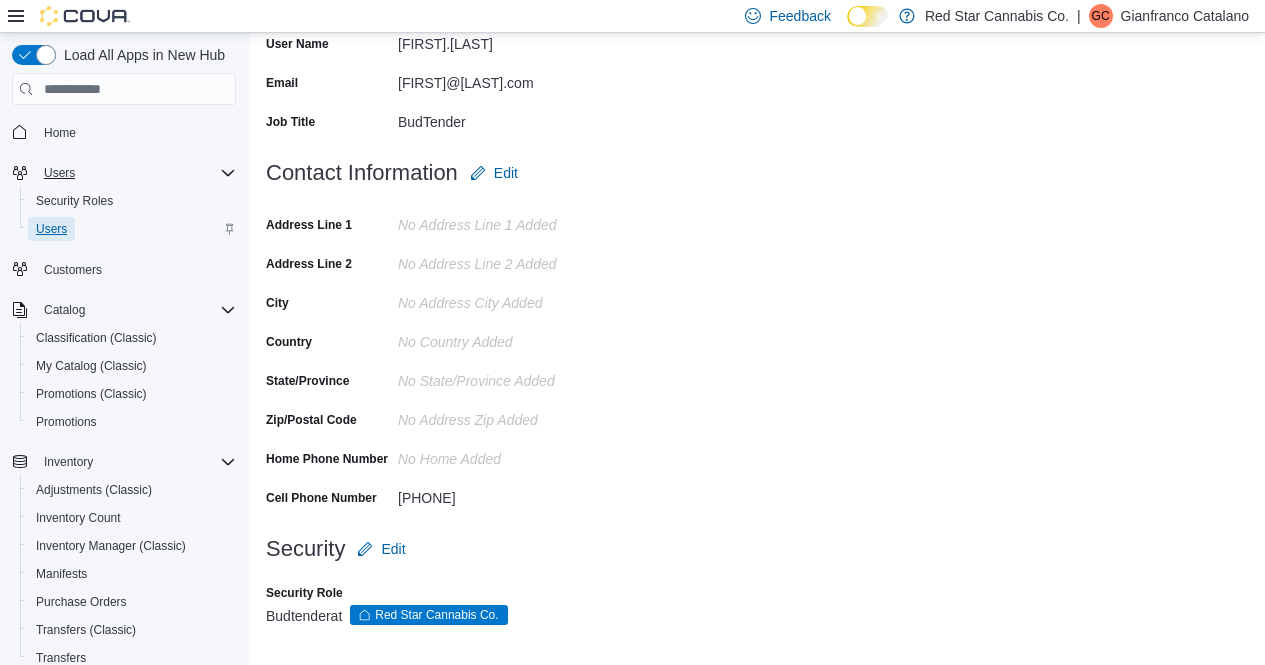 click on "Users" at bounding box center [51, 229] 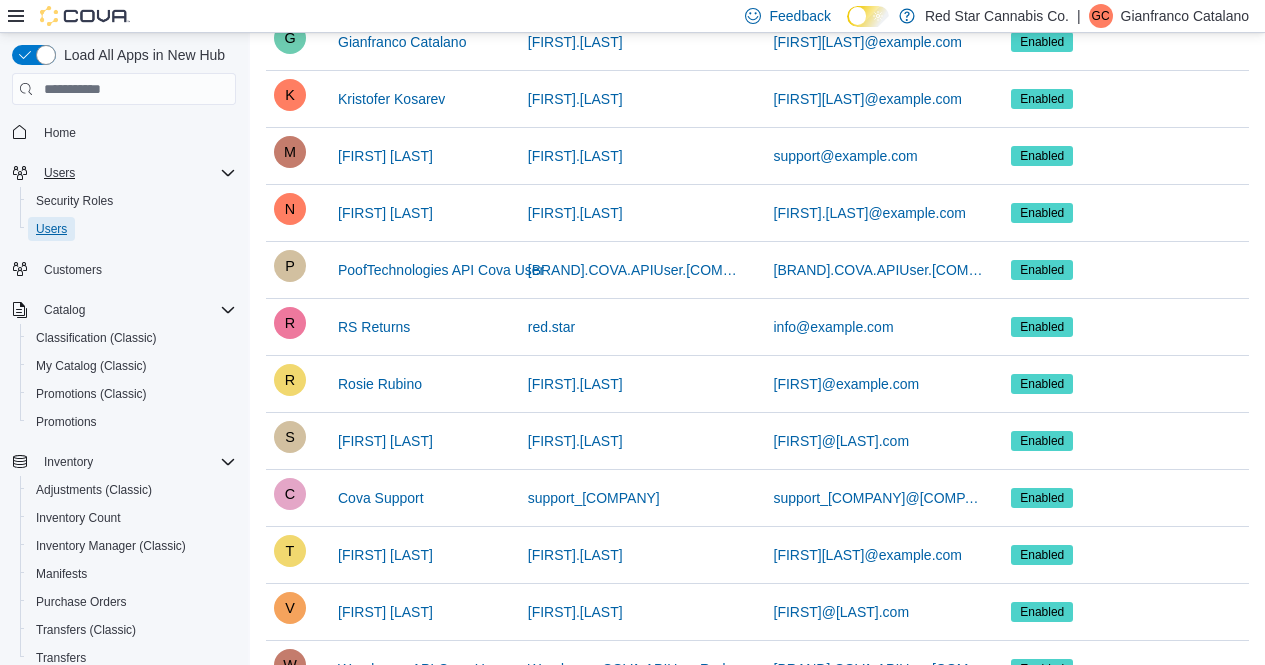 scroll, scrollTop: 611, scrollLeft: 0, axis: vertical 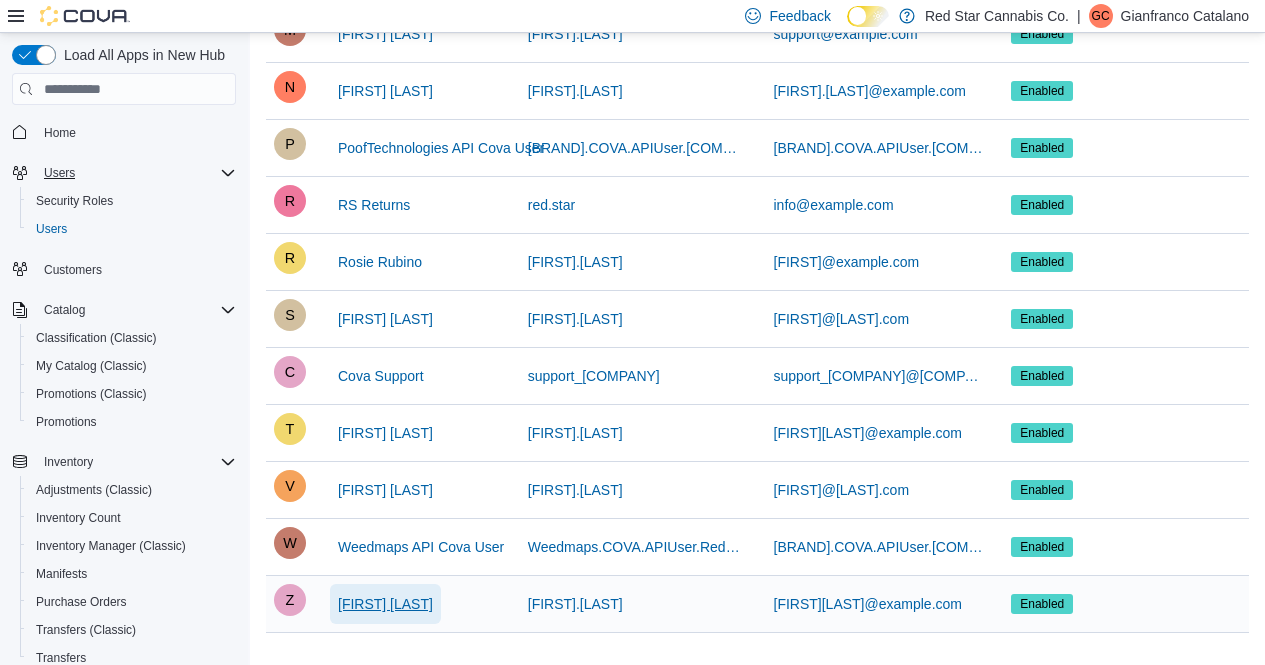 click on "[FIRST] [LAST]" at bounding box center [385, 604] 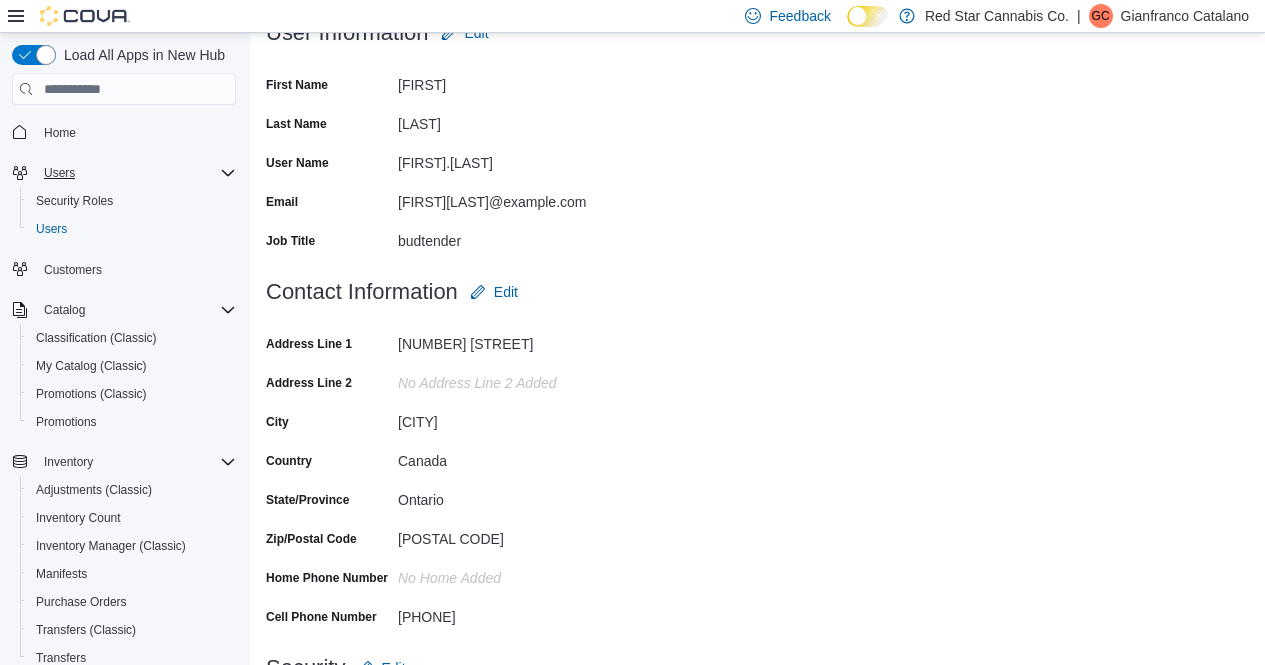 scroll, scrollTop: 296, scrollLeft: 0, axis: vertical 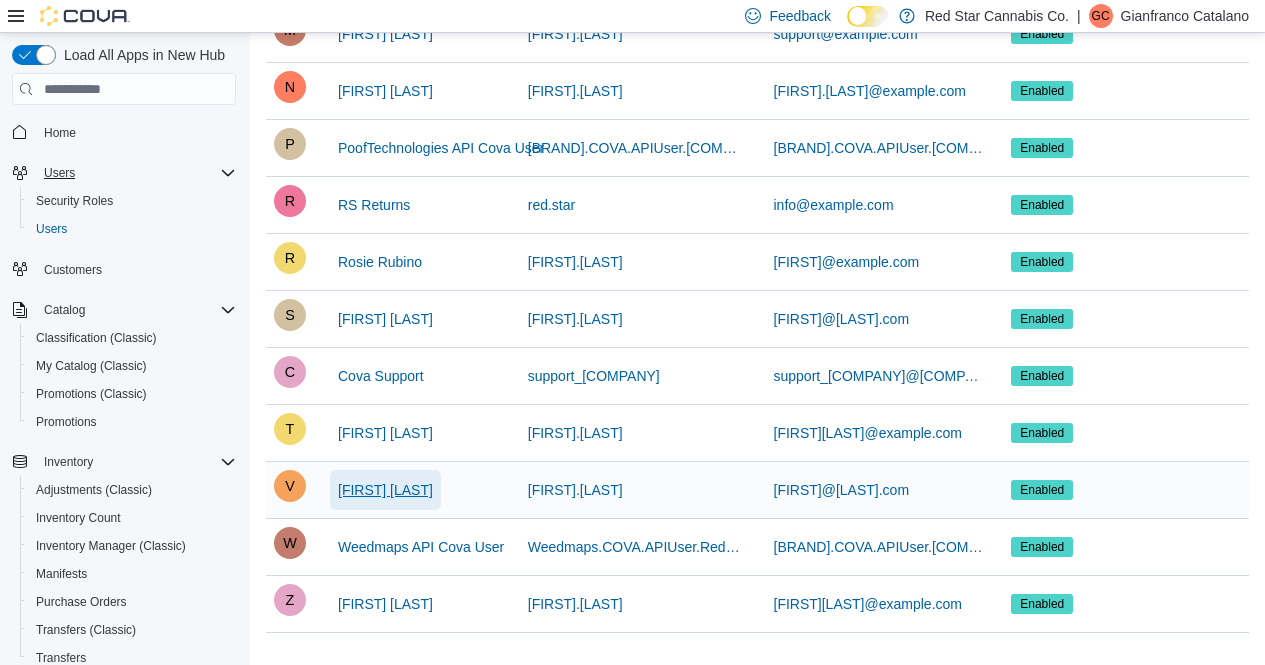 click on "[FIRST] [LAST]" at bounding box center [385, 490] 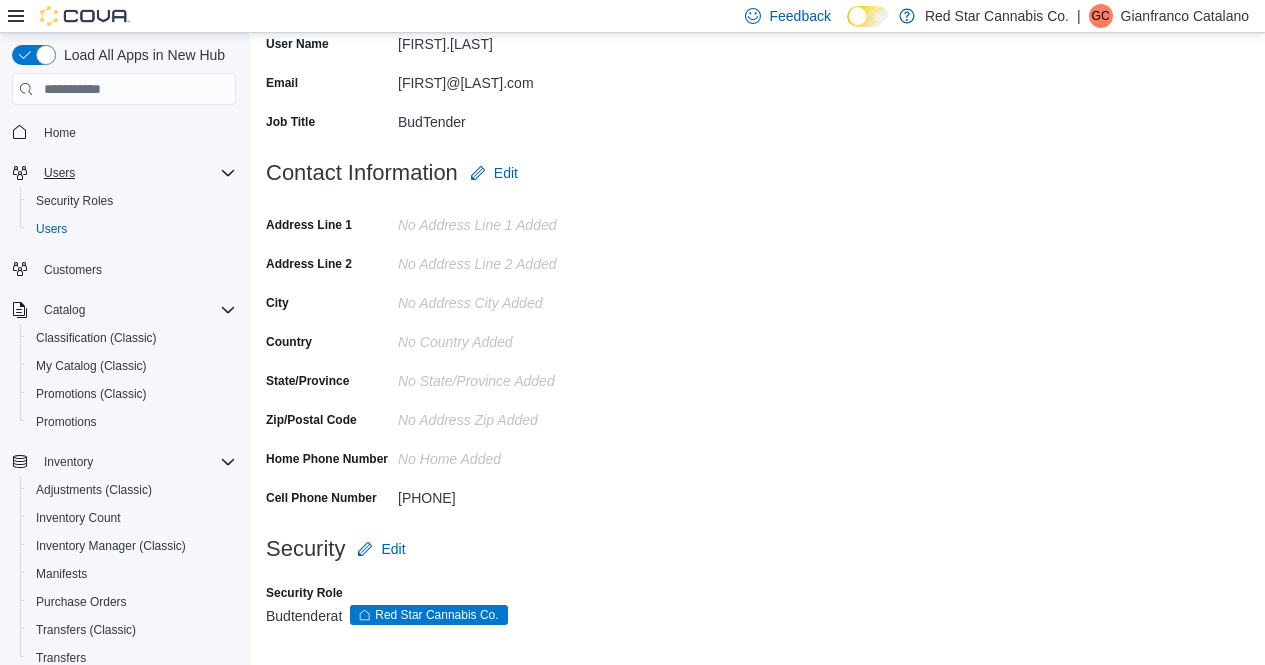 scroll, scrollTop: 296, scrollLeft: 0, axis: vertical 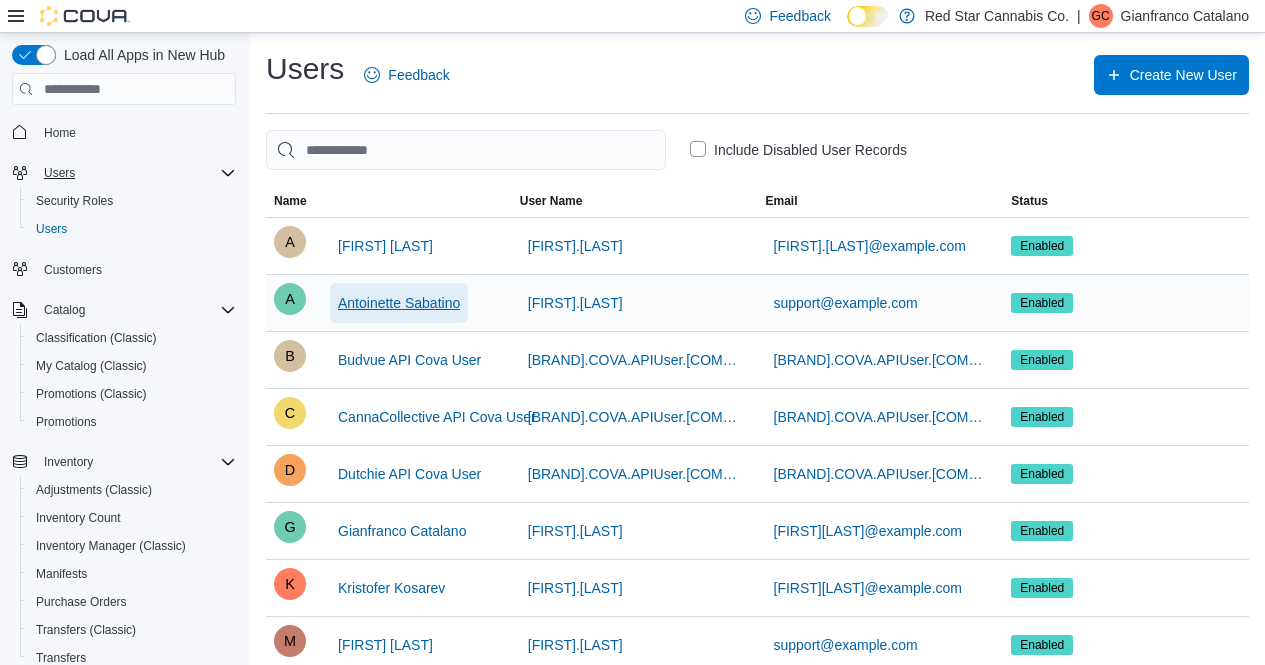 click on "Antoinette Sabatino" at bounding box center (399, 303) 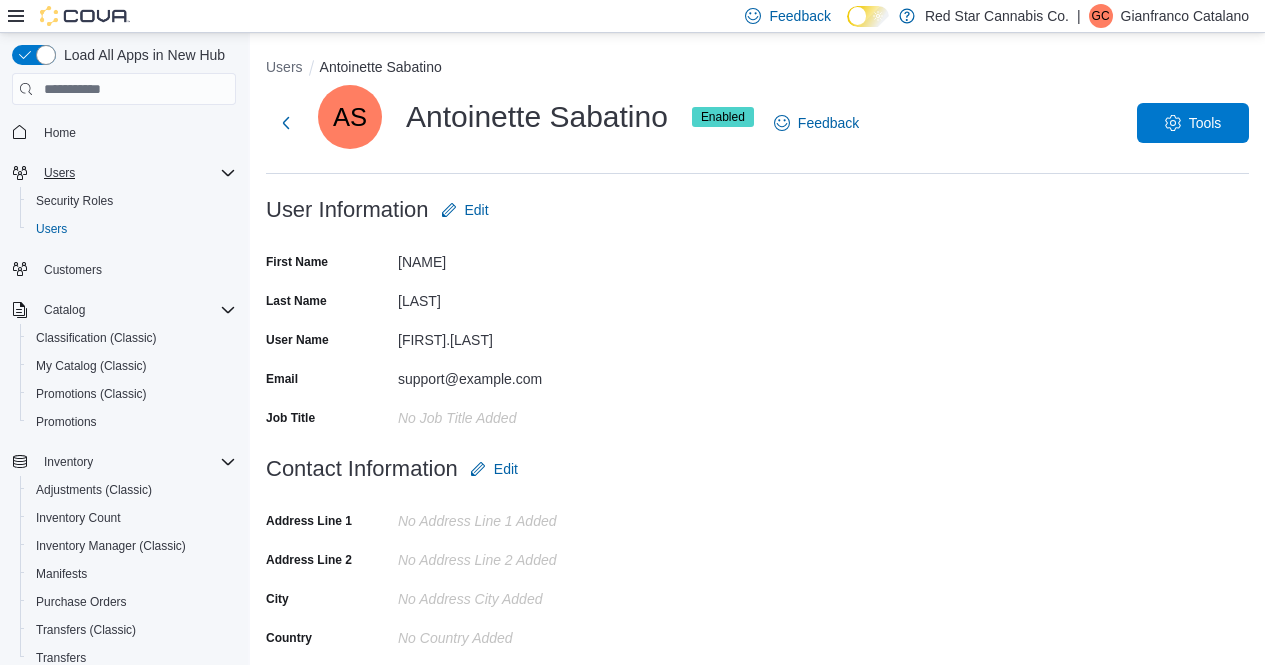 scroll, scrollTop: 296, scrollLeft: 0, axis: vertical 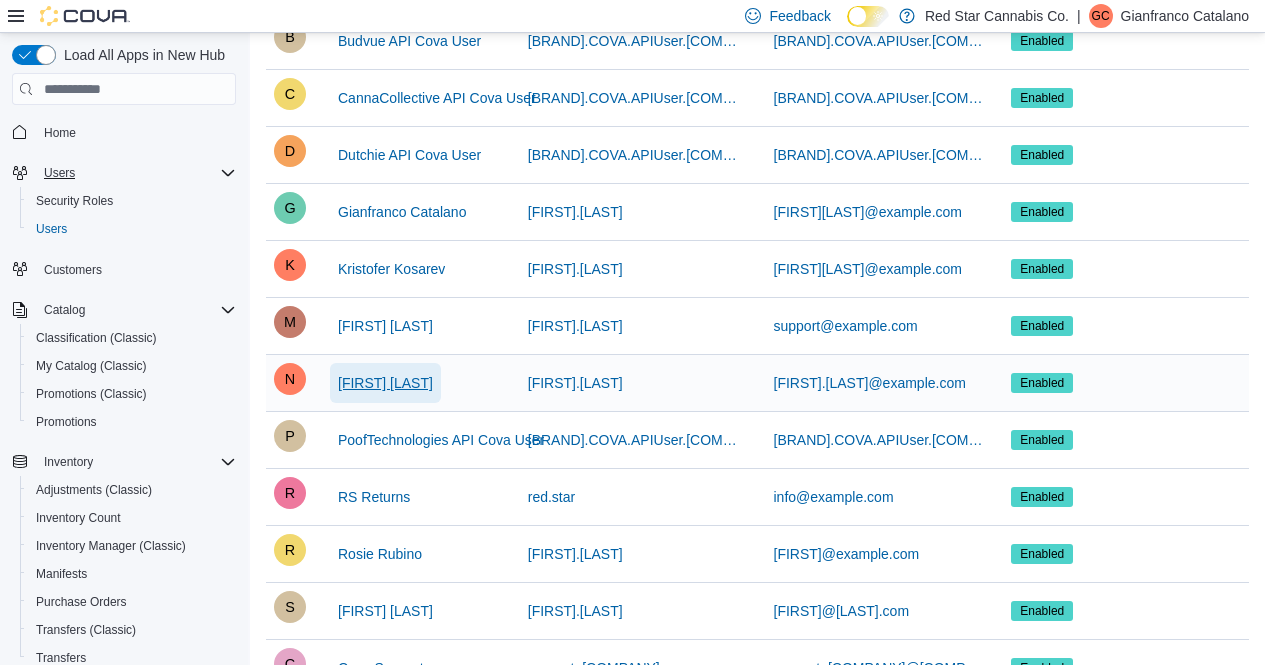 click on "[FIRST] [LAST]" at bounding box center [385, 383] 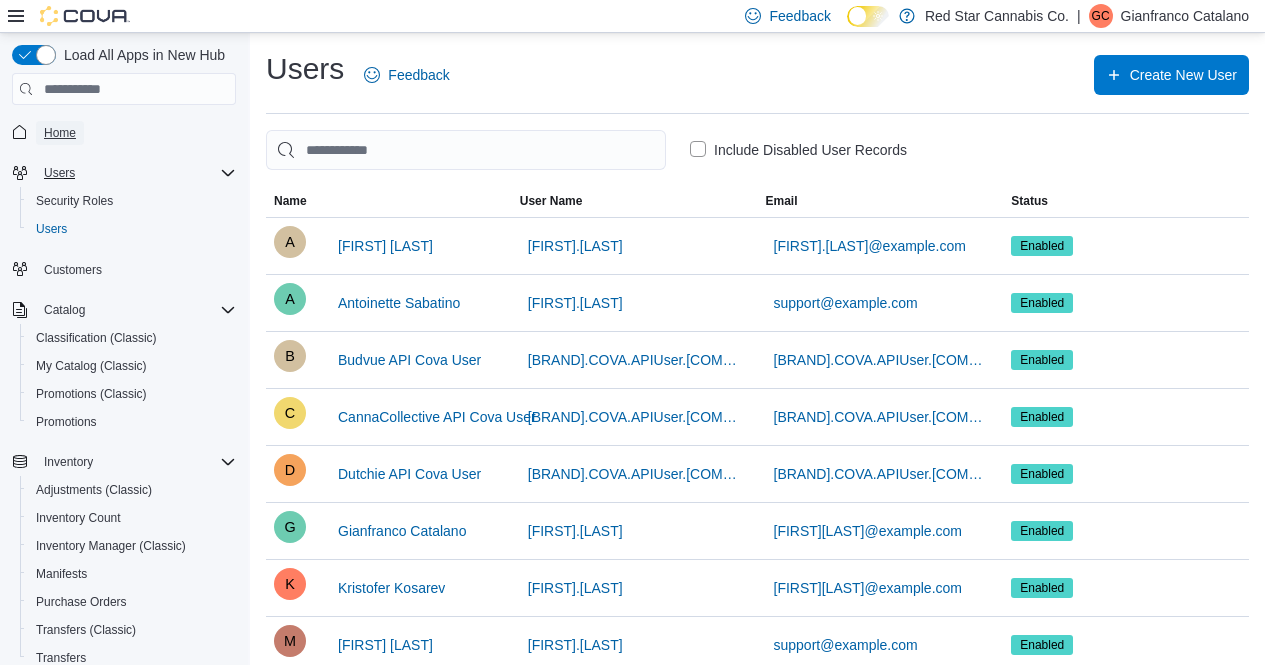 click on "Home" at bounding box center [60, 133] 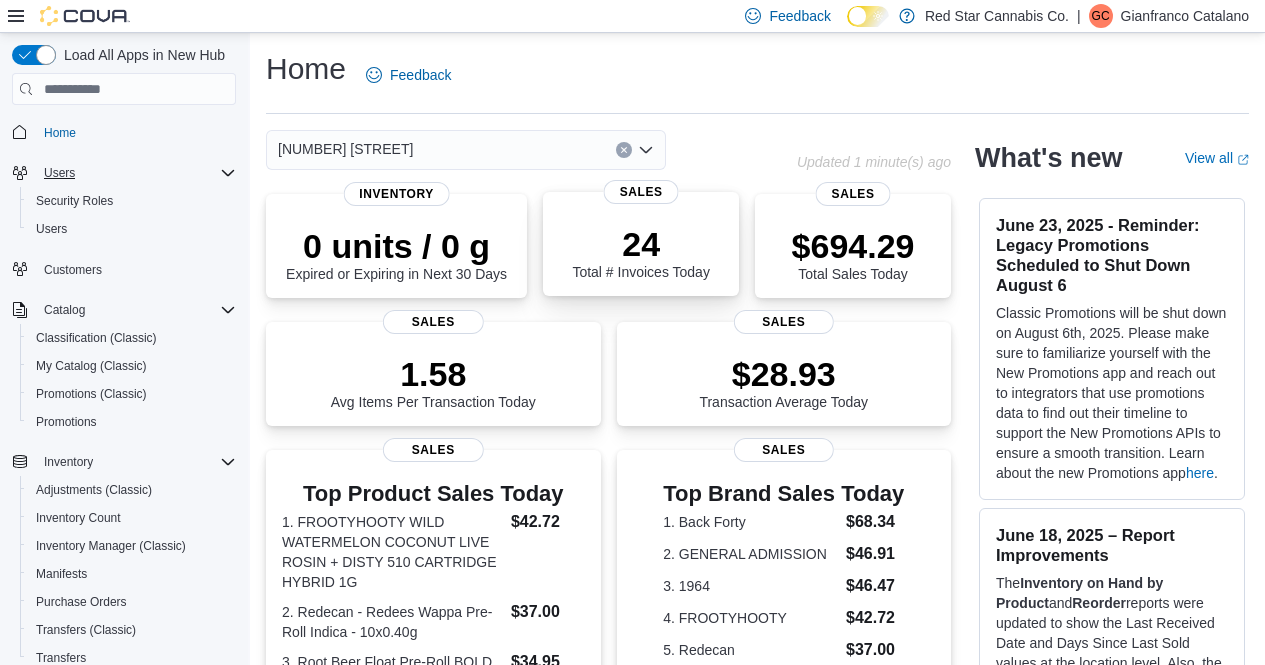 click on "24 Total # Invoices Today" at bounding box center (641, 252) 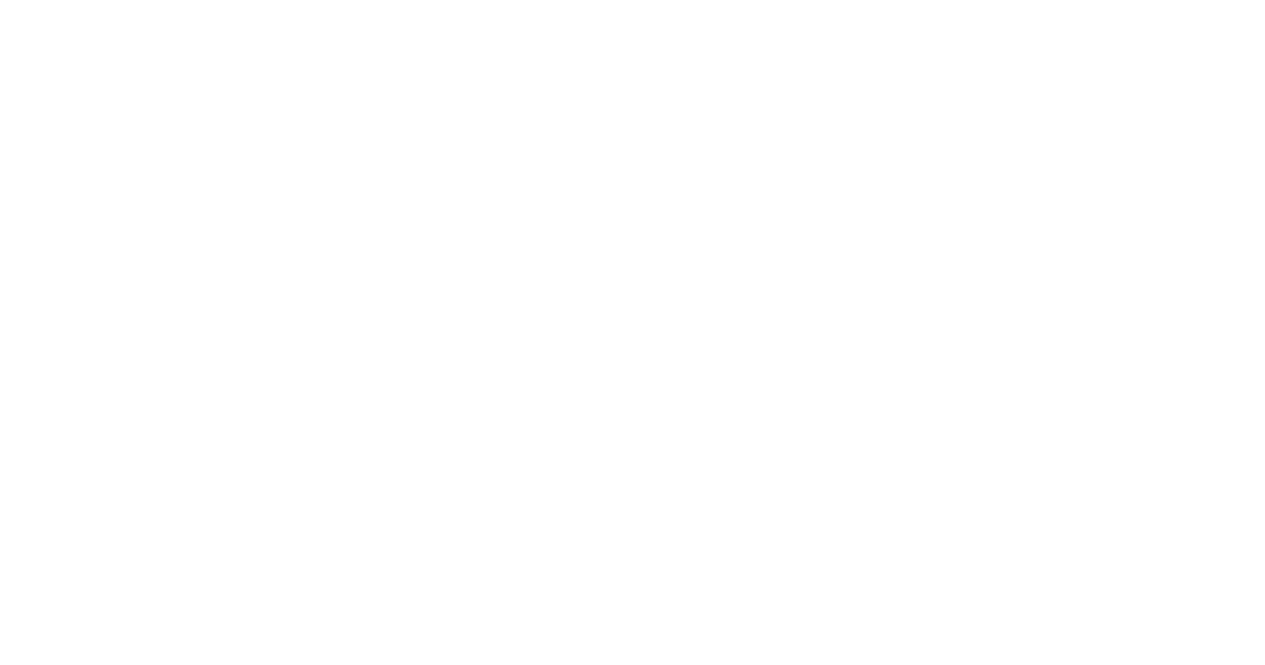 scroll, scrollTop: 0, scrollLeft: 0, axis: both 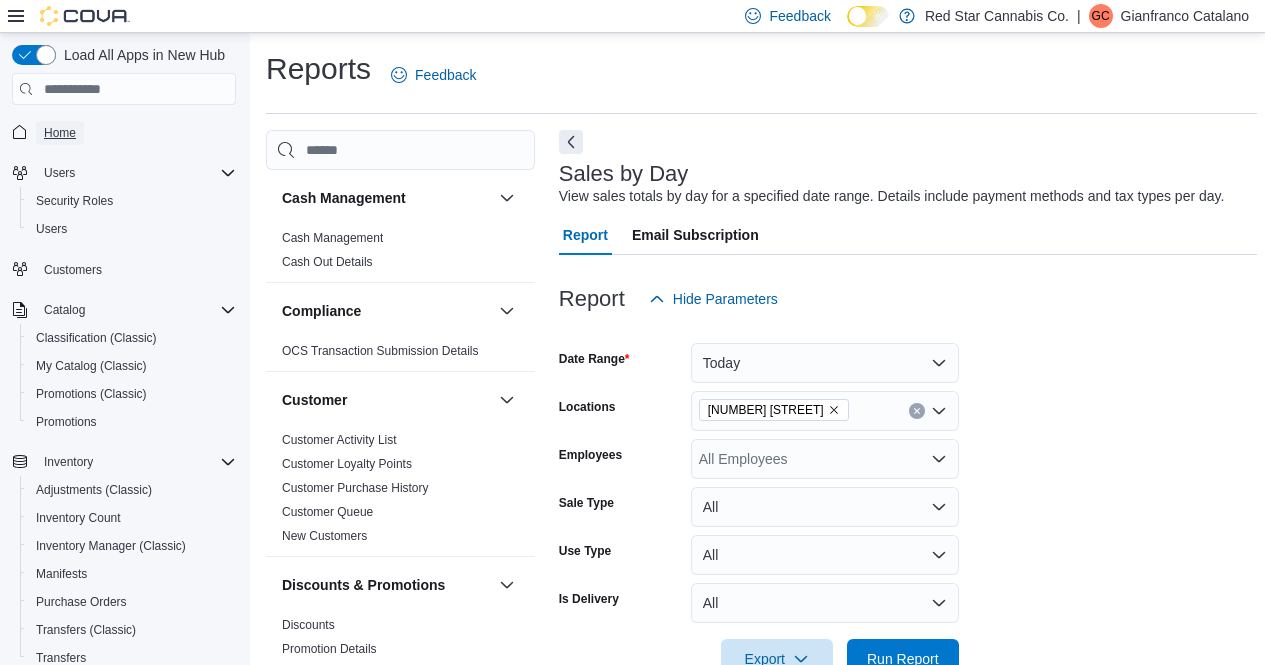 click on "Home" at bounding box center (60, 133) 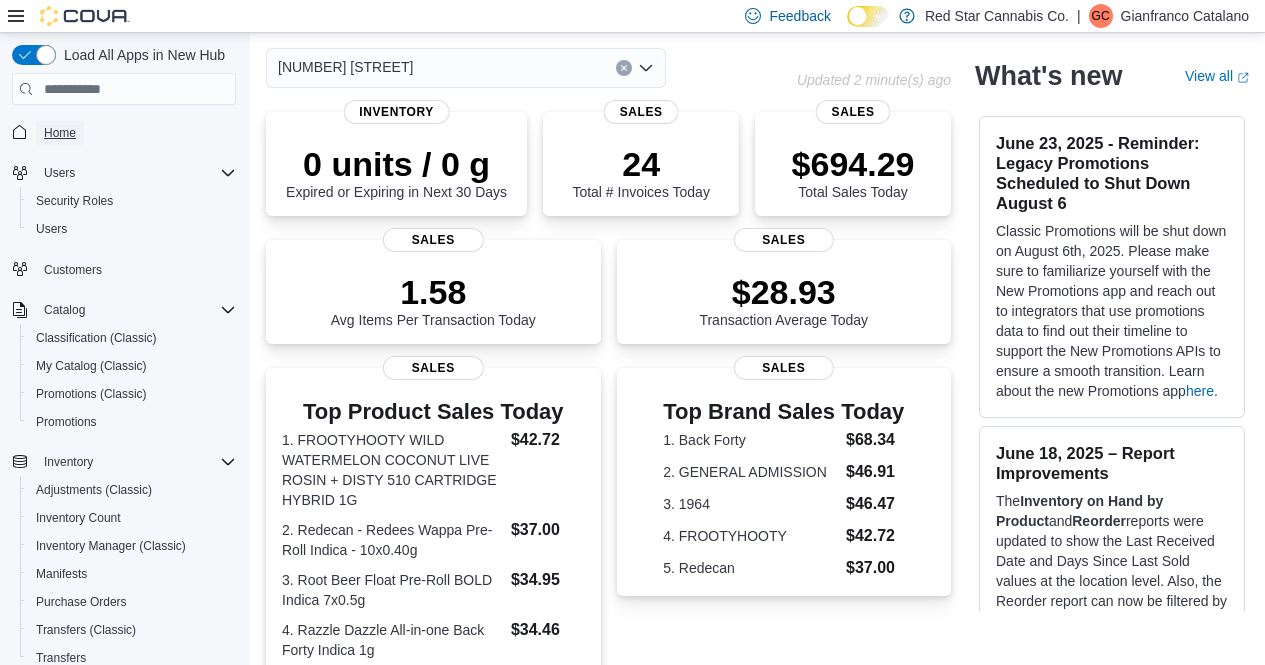 scroll, scrollTop: 0, scrollLeft: 0, axis: both 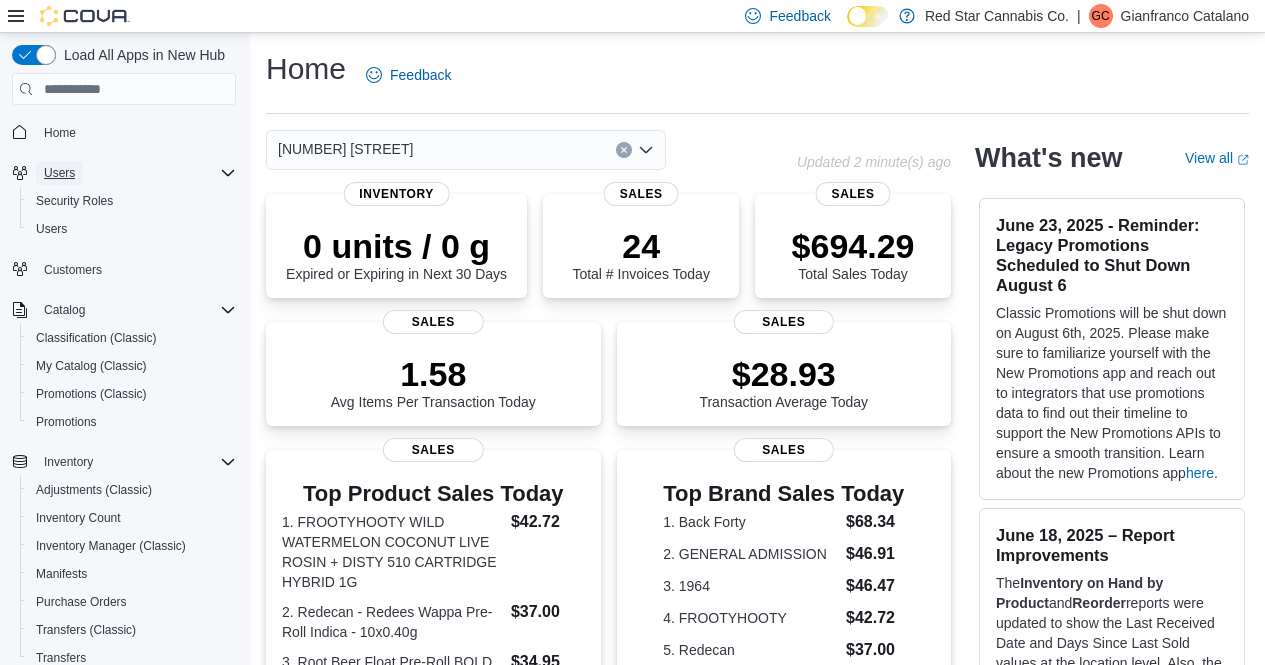 click on "Users" at bounding box center [59, 173] 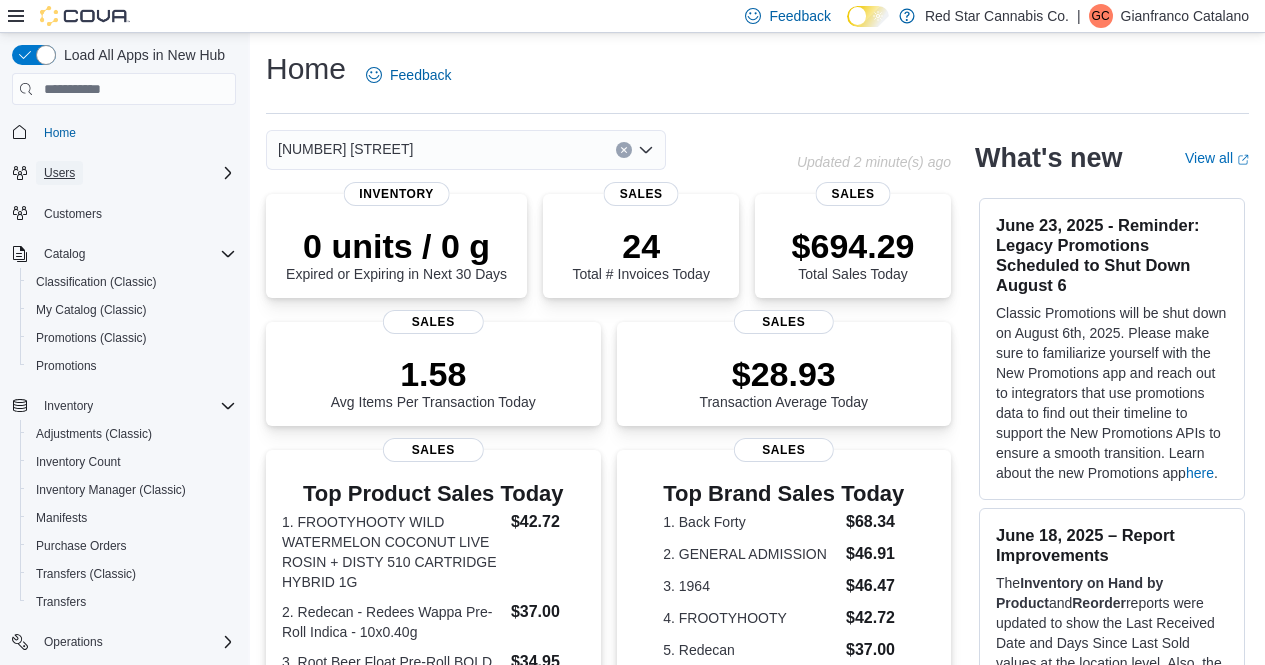 click on "Users" at bounding box center [59, 173] 